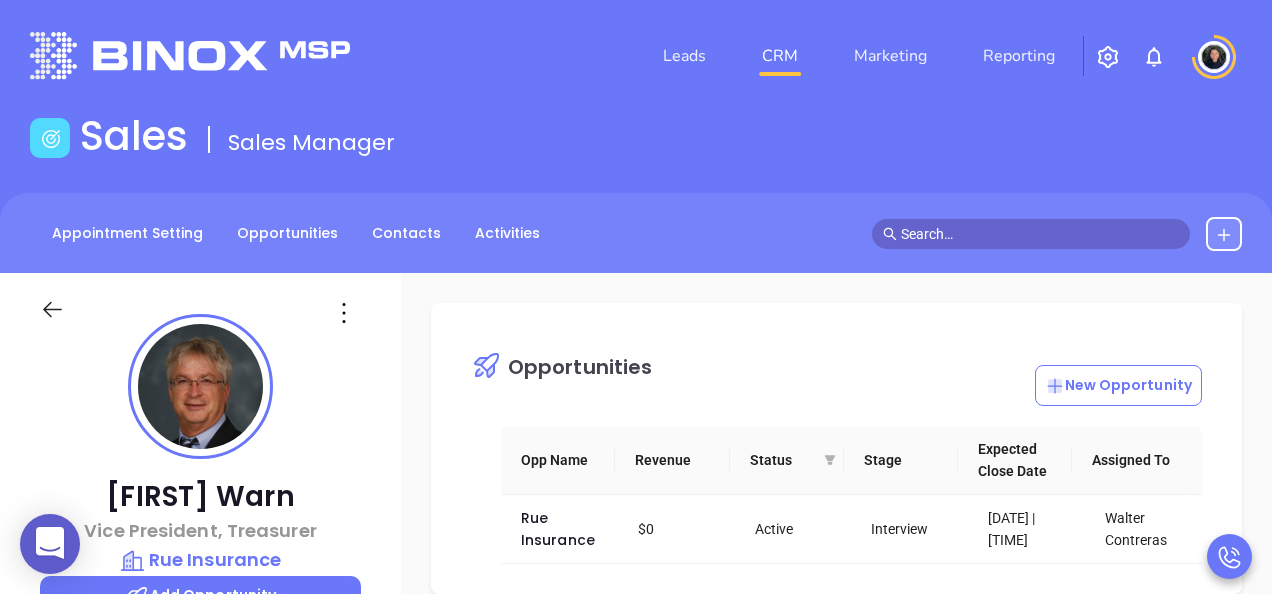 scroll, scrollTop: 71, scrollLeft: 0, axis: vertical 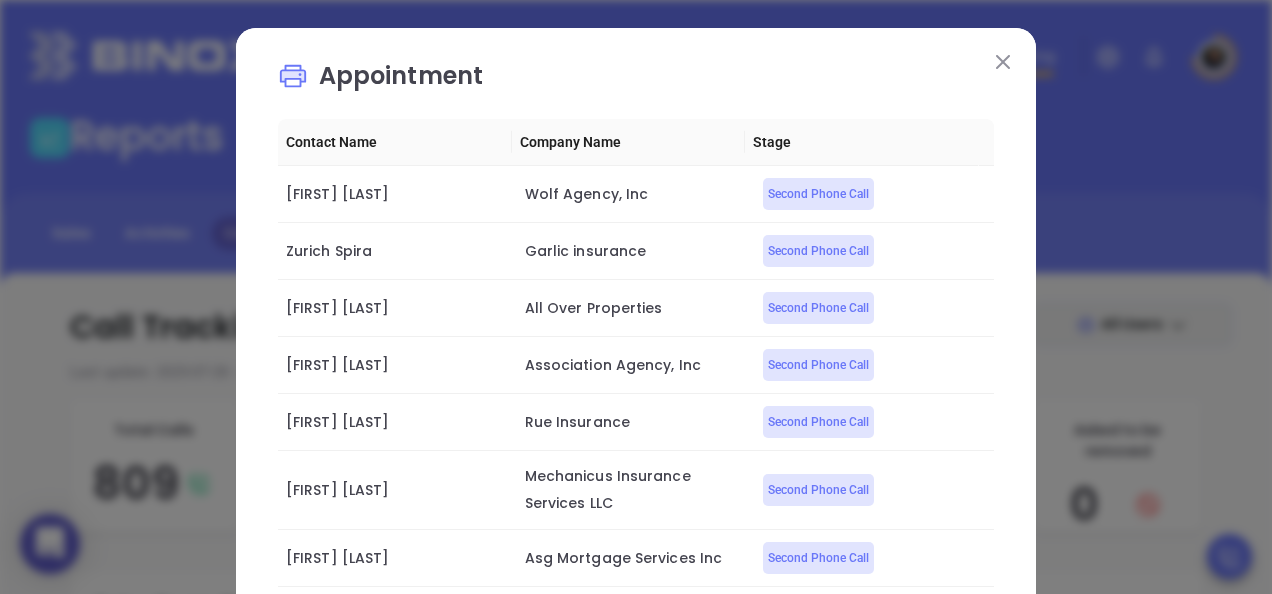 click on "Appointment Contact Name Company Name Stage       Connie Caputo Wolf Agency, Inc Second Phone Call Zurich Spira Garlic insurance Second Phone Call Helen Taveras All Over Properties Second Phone Call Pj Giannini Association Agency, Inc Second Phone Call John Warn Rue Insurance Second Phone Call David Schonbrun  Mechanicus Insurance Services LLC Second Phone Call Marion Lee Asg Mortgage Services Inc Second Phone Call" at bounding box center (636, 328) 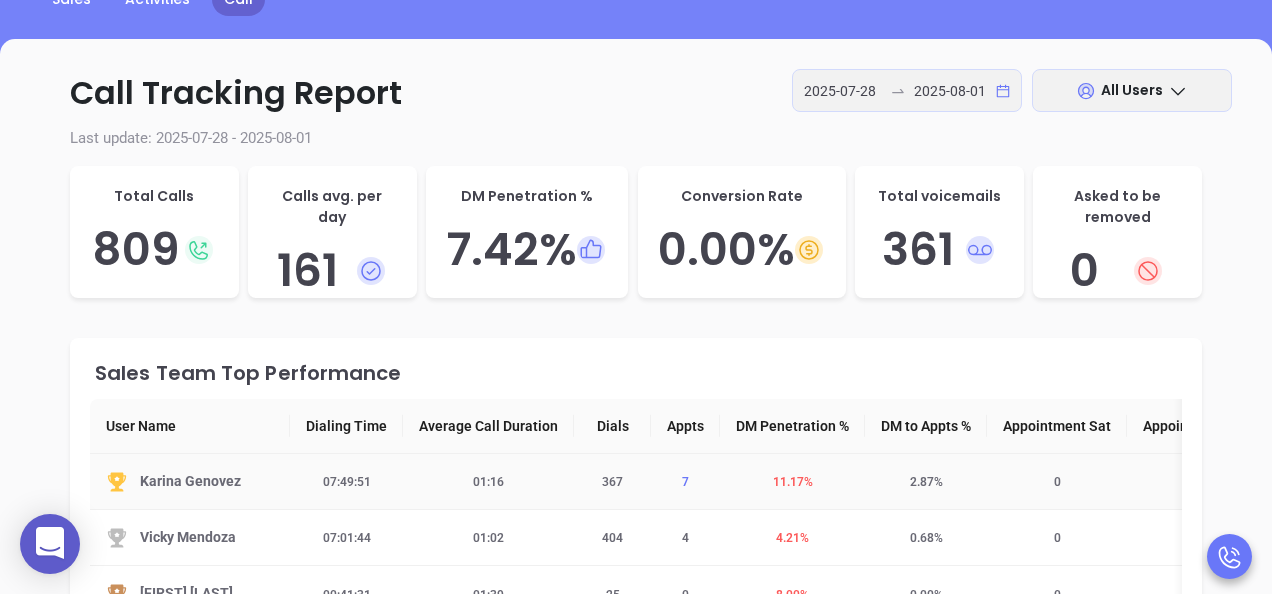 scroll, scrollTop: 0, scrollLeft: 0, axis: both 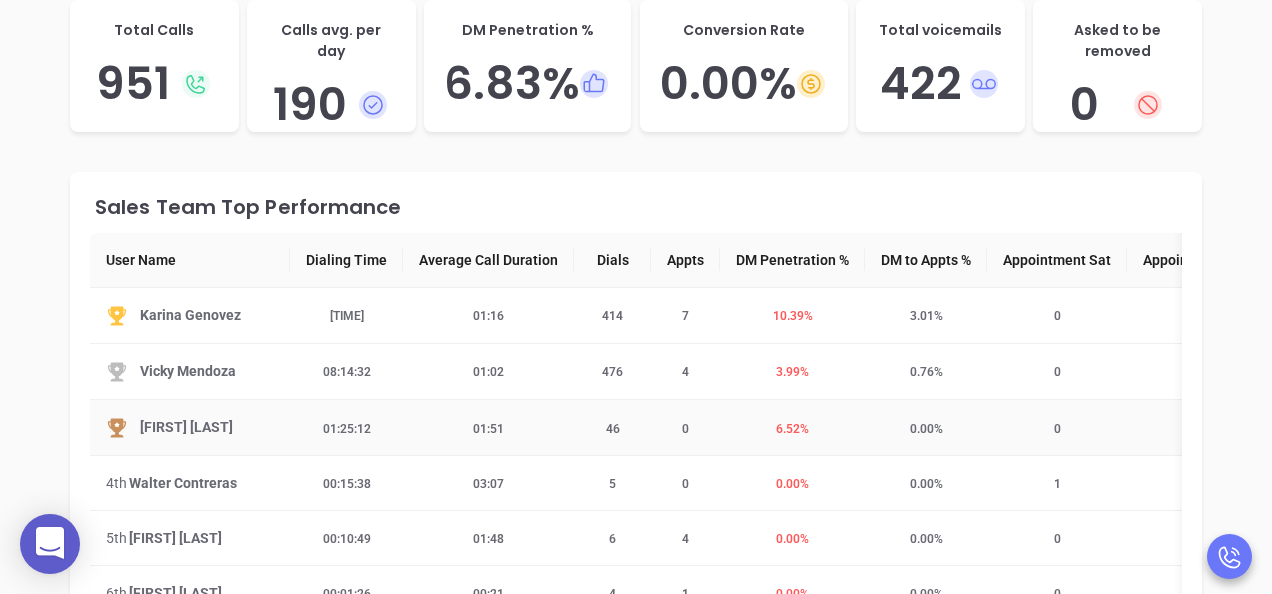 click on "6.52 %" at bounding box center (792, 429) 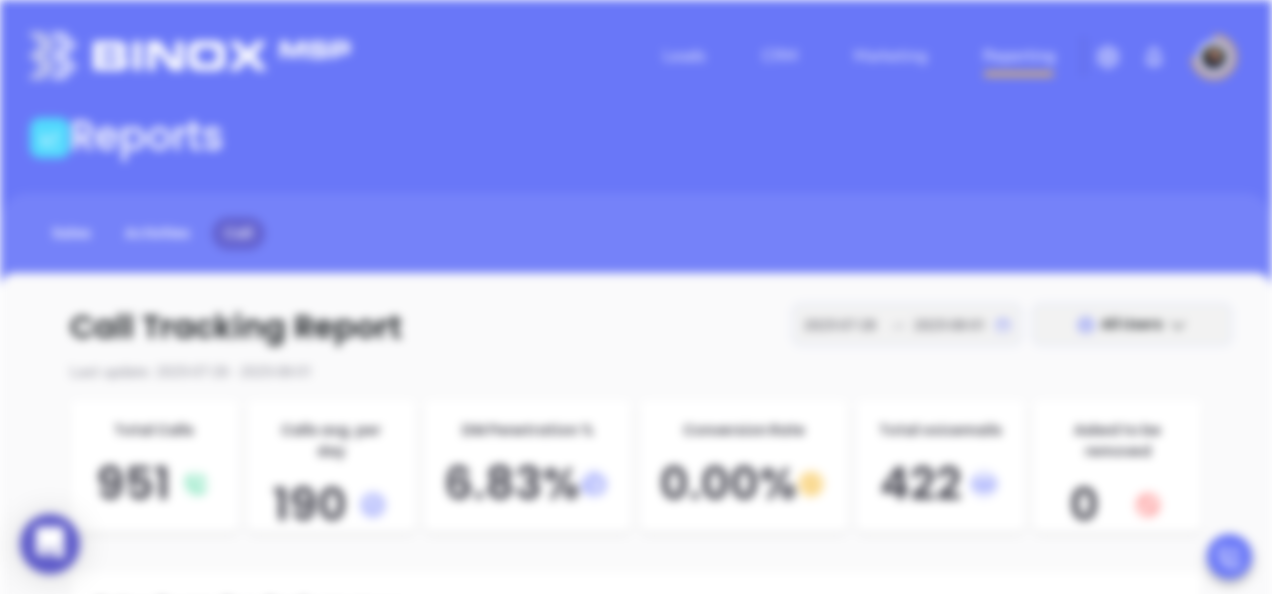 scroll, scrollTop: 0, scrollLeft: 0, axis: both 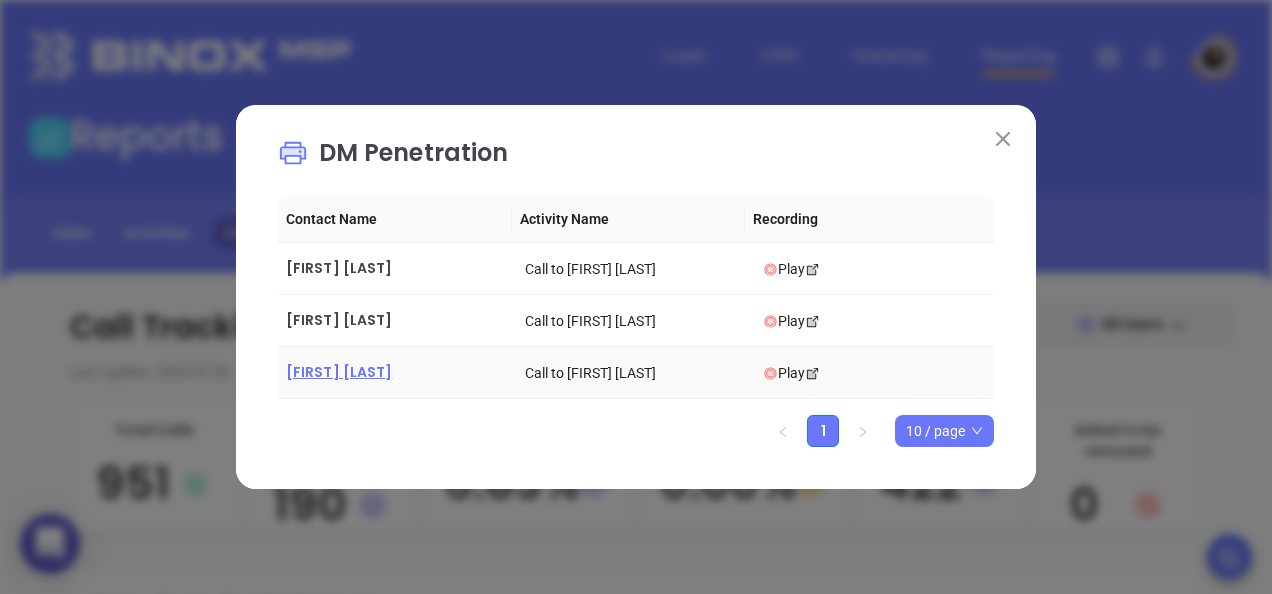 click on "[FIRST] [LAST]" at bounding box center [339, 372] 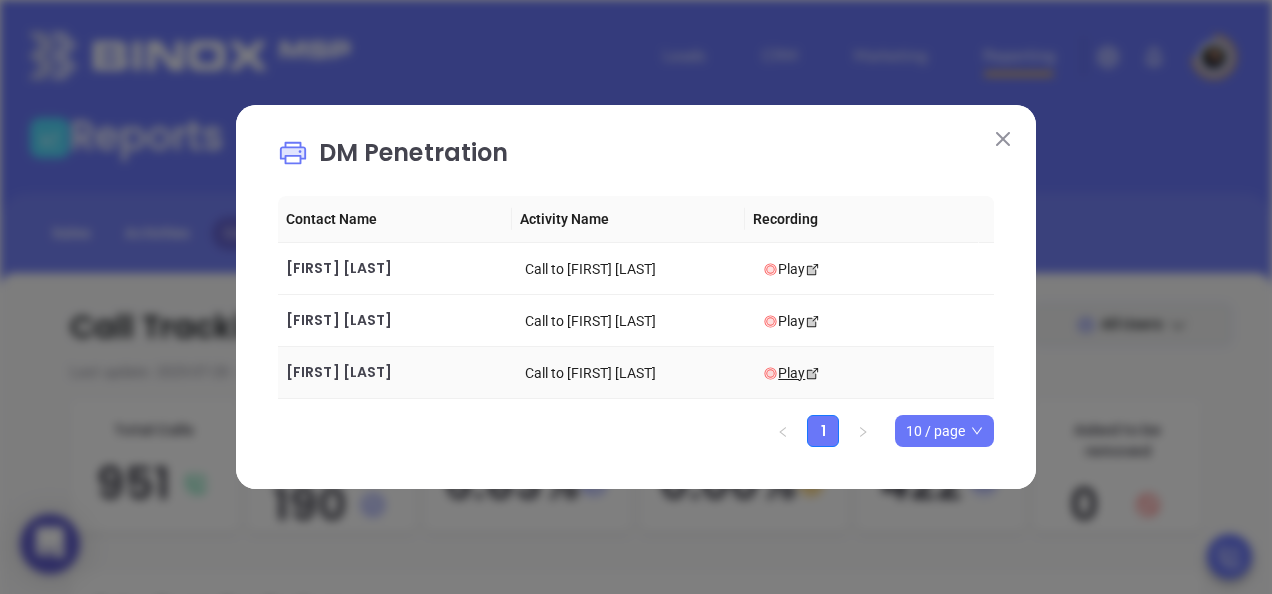 click 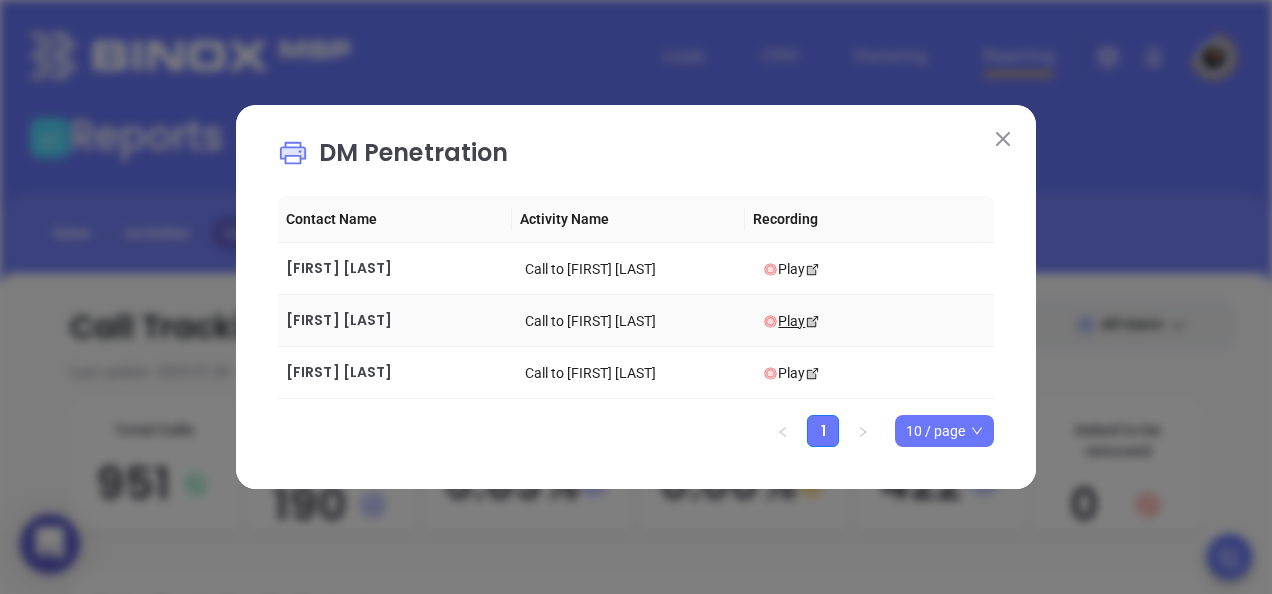 click on "Play" at bounding box center (874, 321) 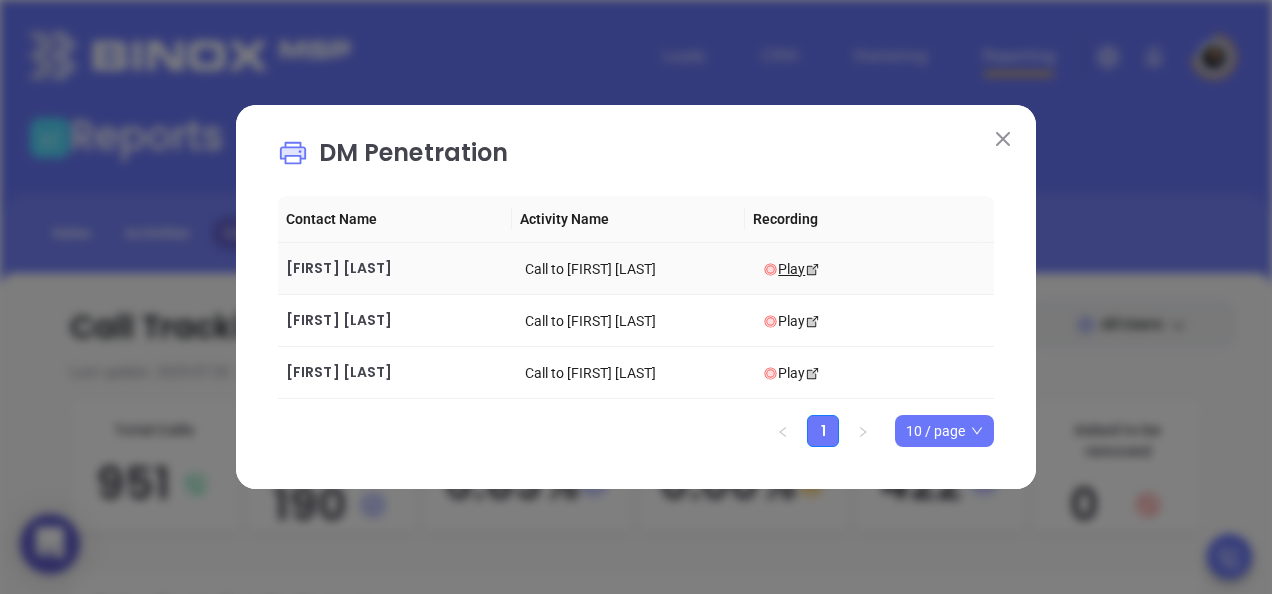 click on "Play" at bounding box center [874, 269] 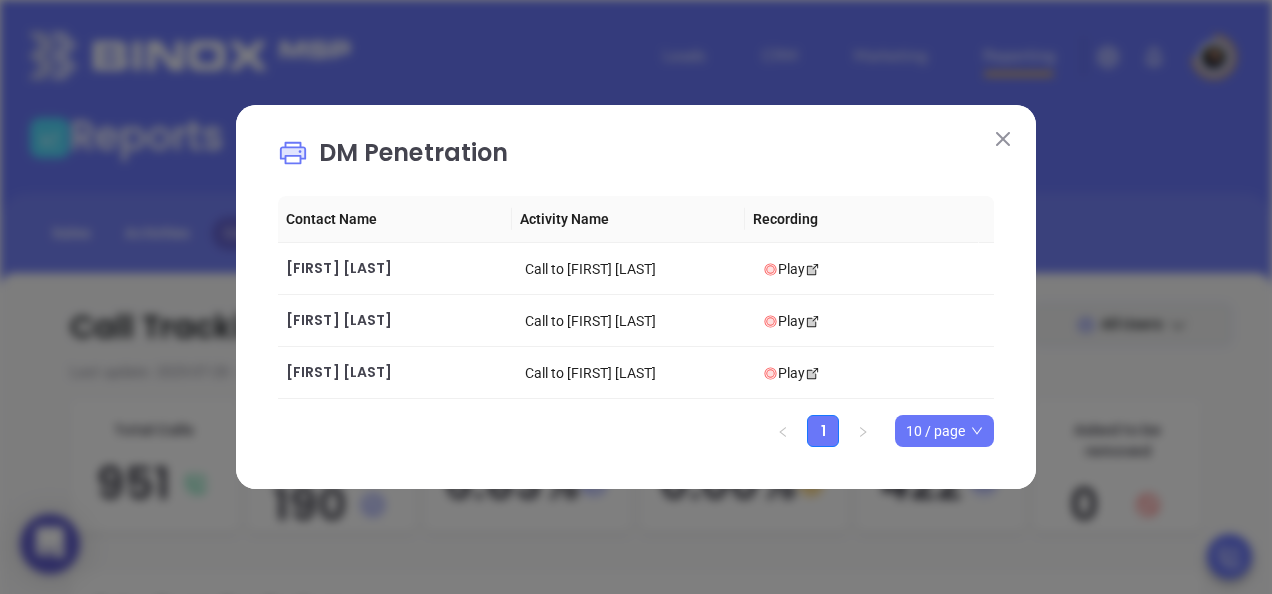 click at bounding box center (1003, 138) 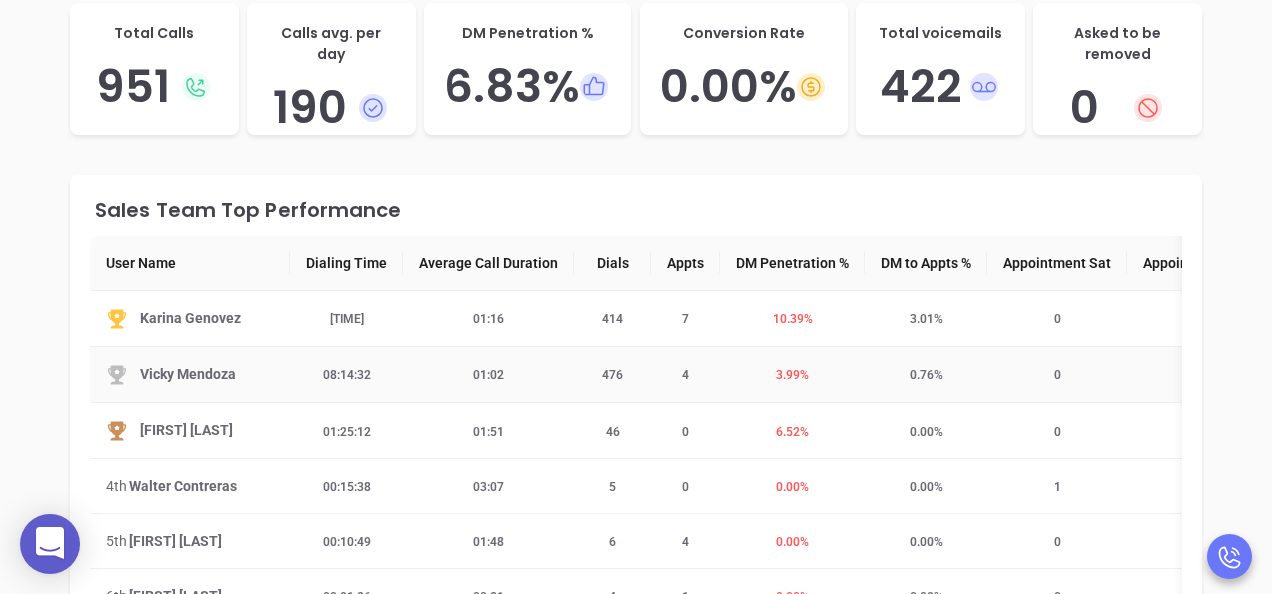 scroll, scrollTop: 400, scrollLeft: 0, axis: vertical 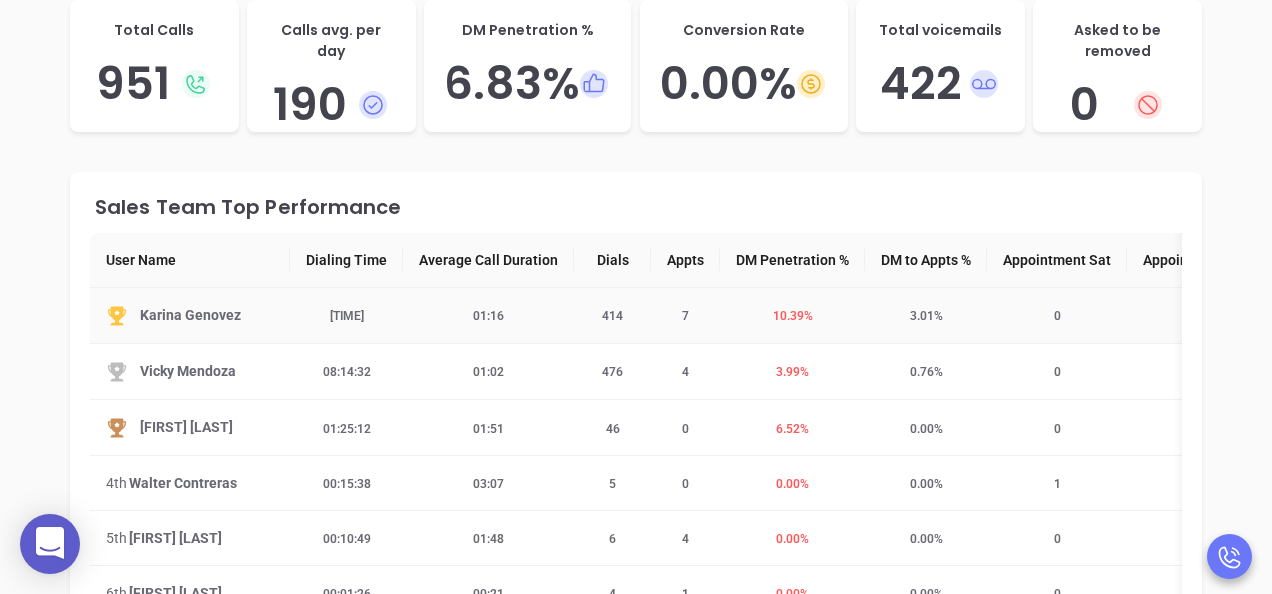 click on "10.39 %" at bounding box center [793, 316] 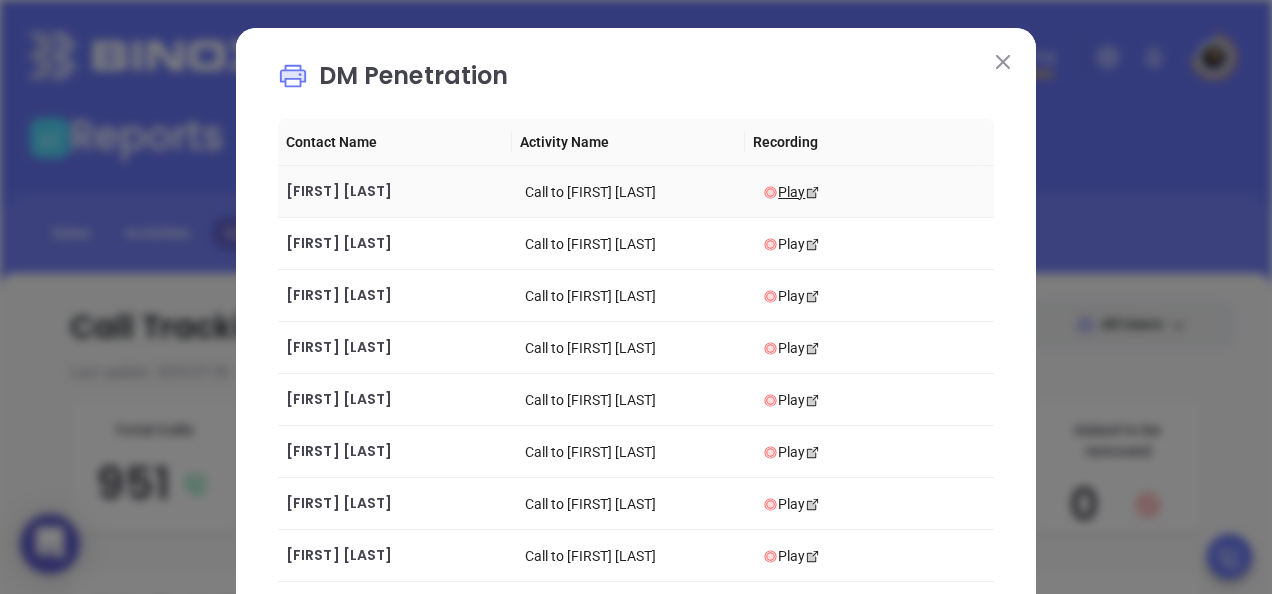 click on "Play" at bounding box center [874, 192] 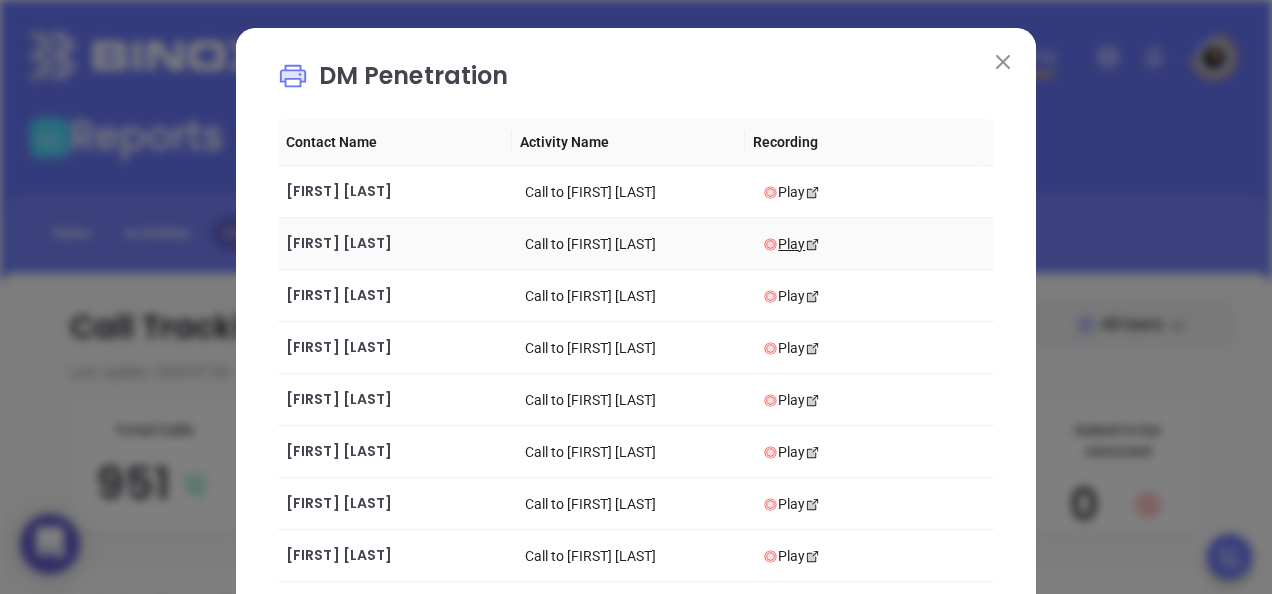 click on "Play" at bounding box center [874, 244] 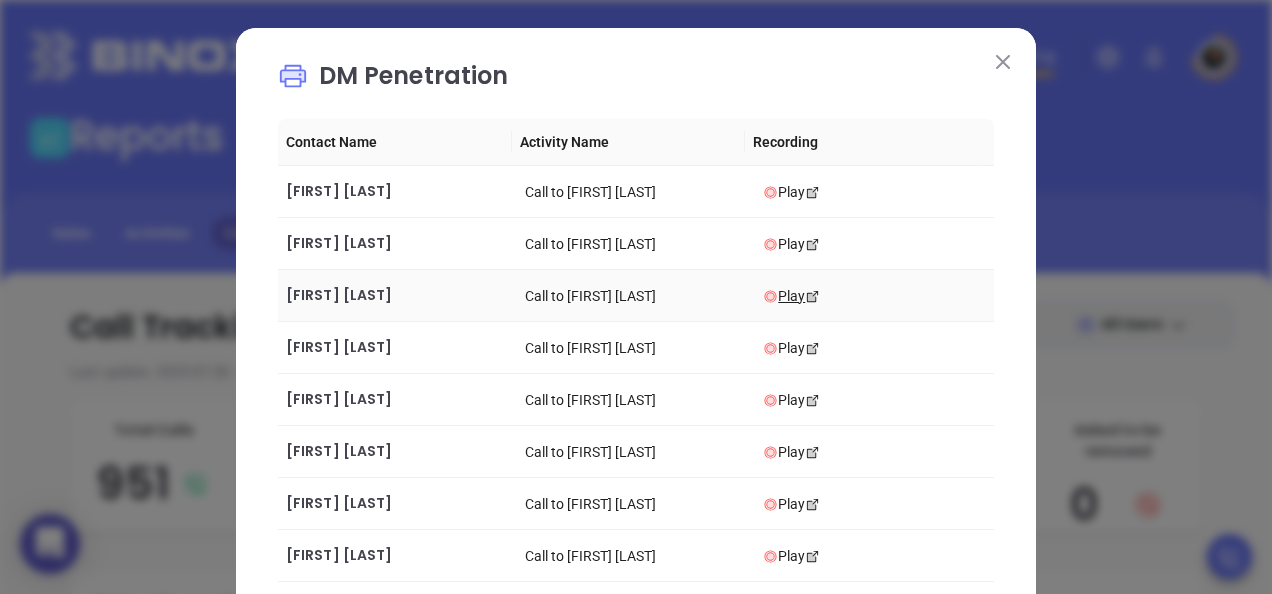 click on "Play" at bounding box center [874, 296] 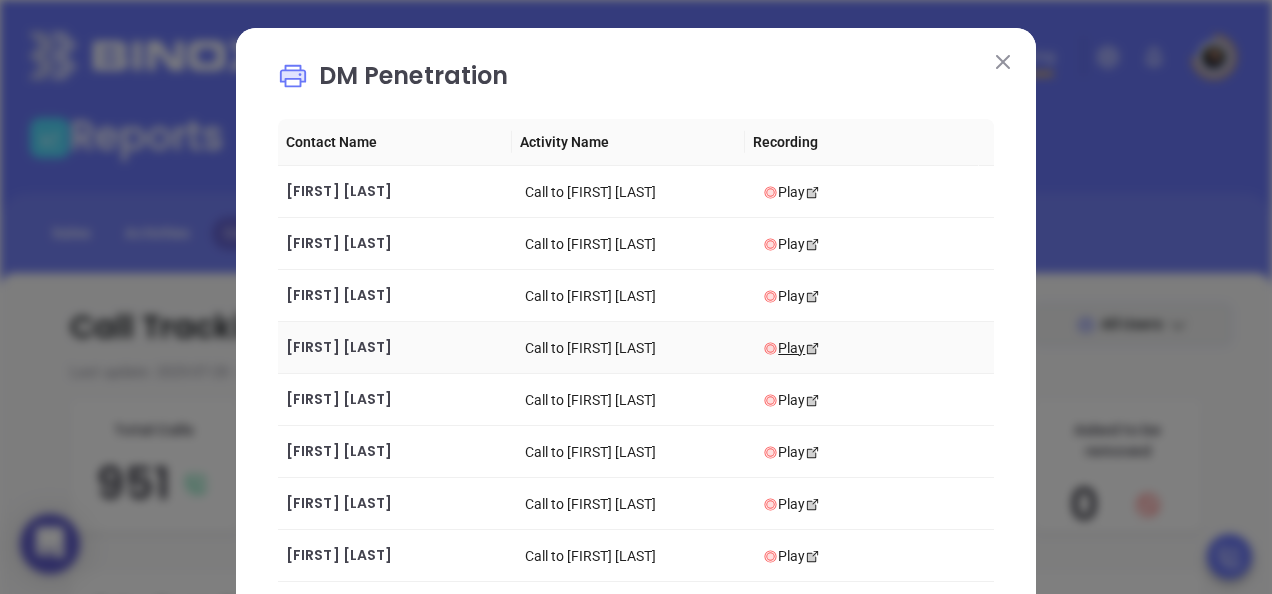 click on "Play" at bounding box center [874, 348] 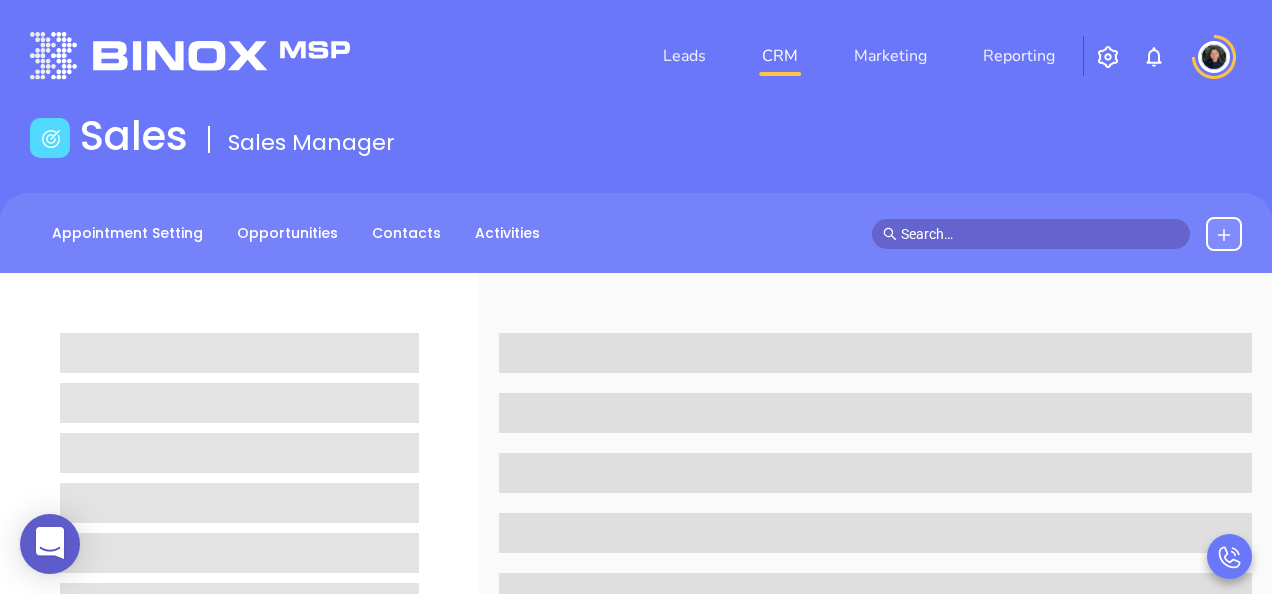 scroll, scrollTop: 0, scrollLeft: 0, axis: both 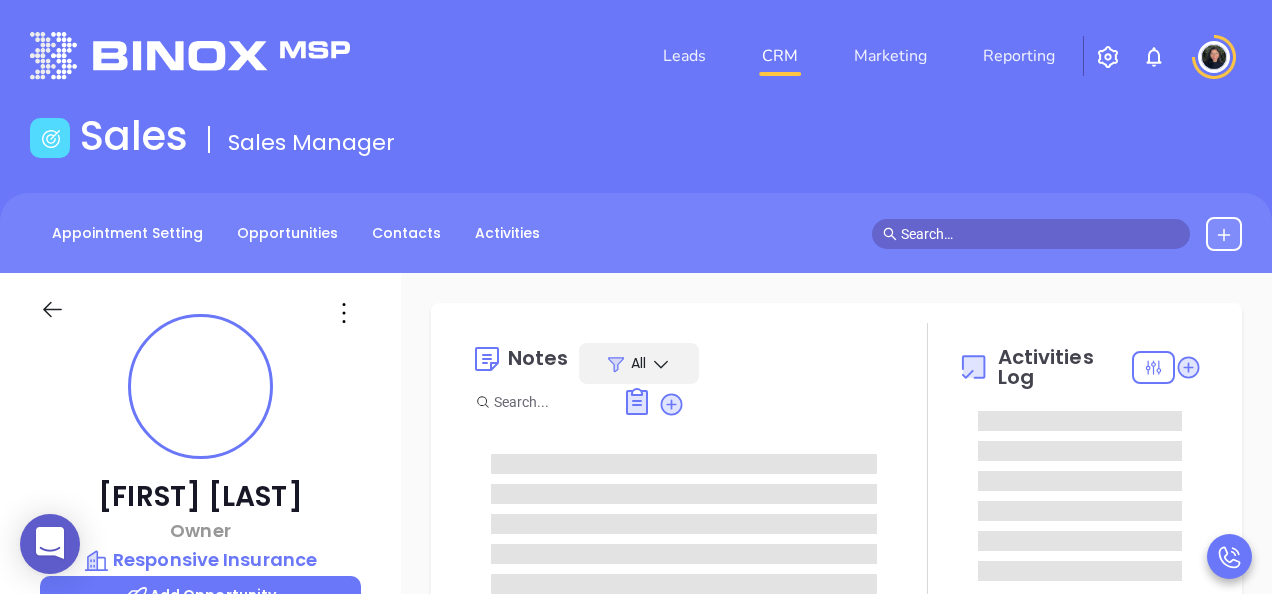 type on "08/02/2025" 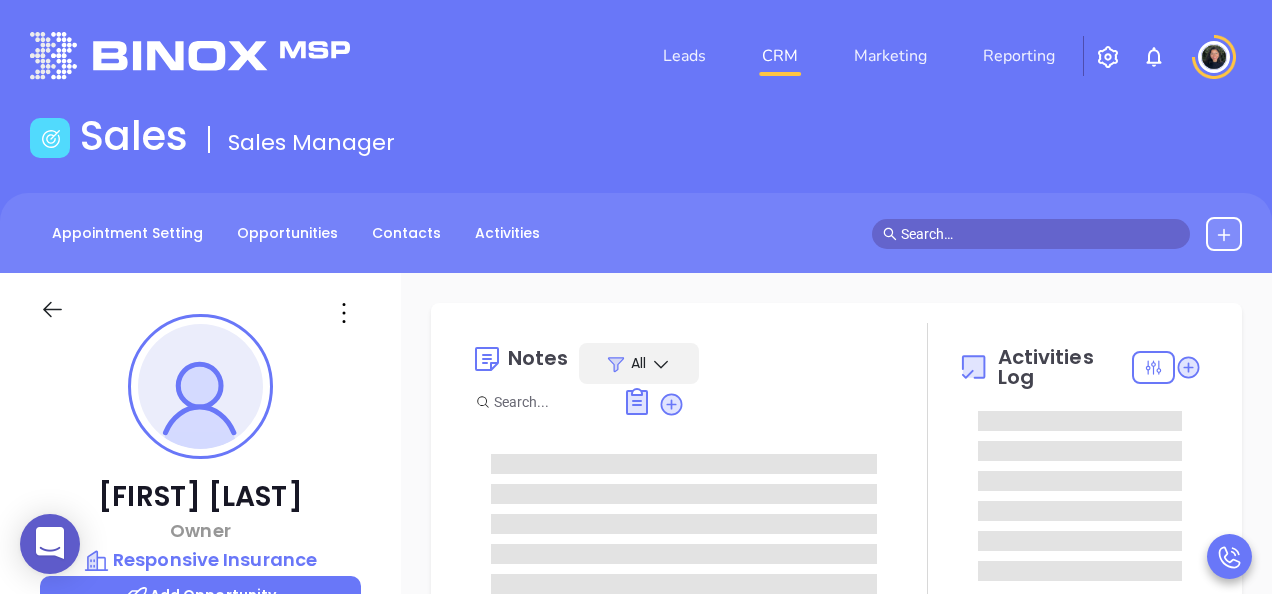 type on "Lucy Lechado" 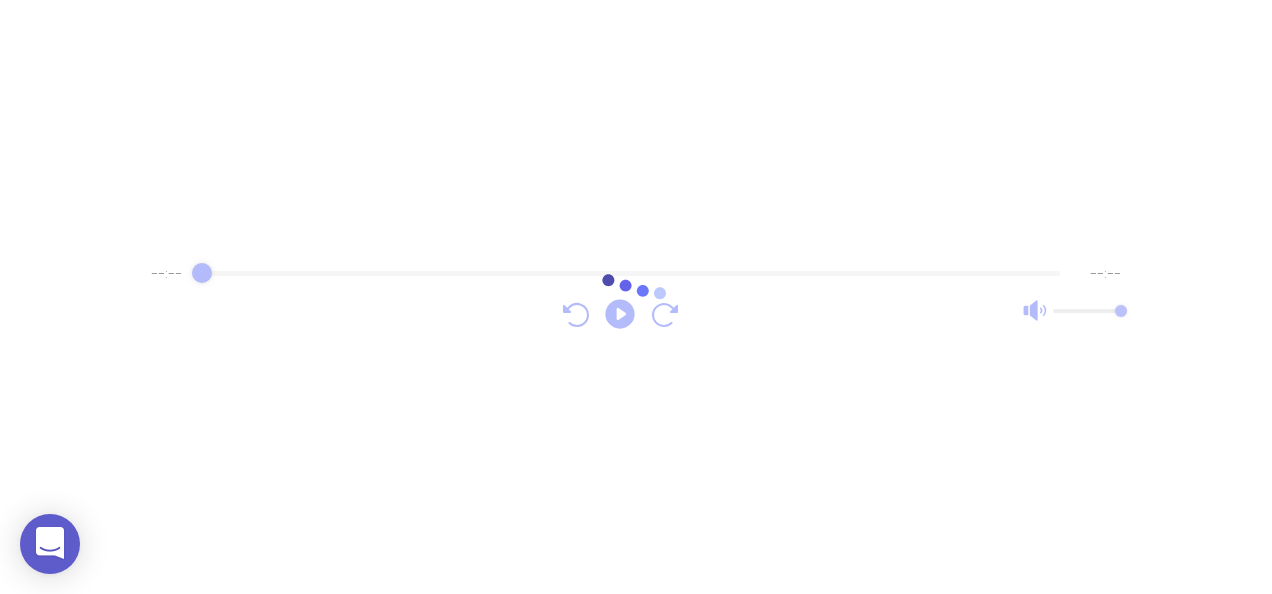 scroll, scrollTop: 0, scrollLeft: 0, axis: both 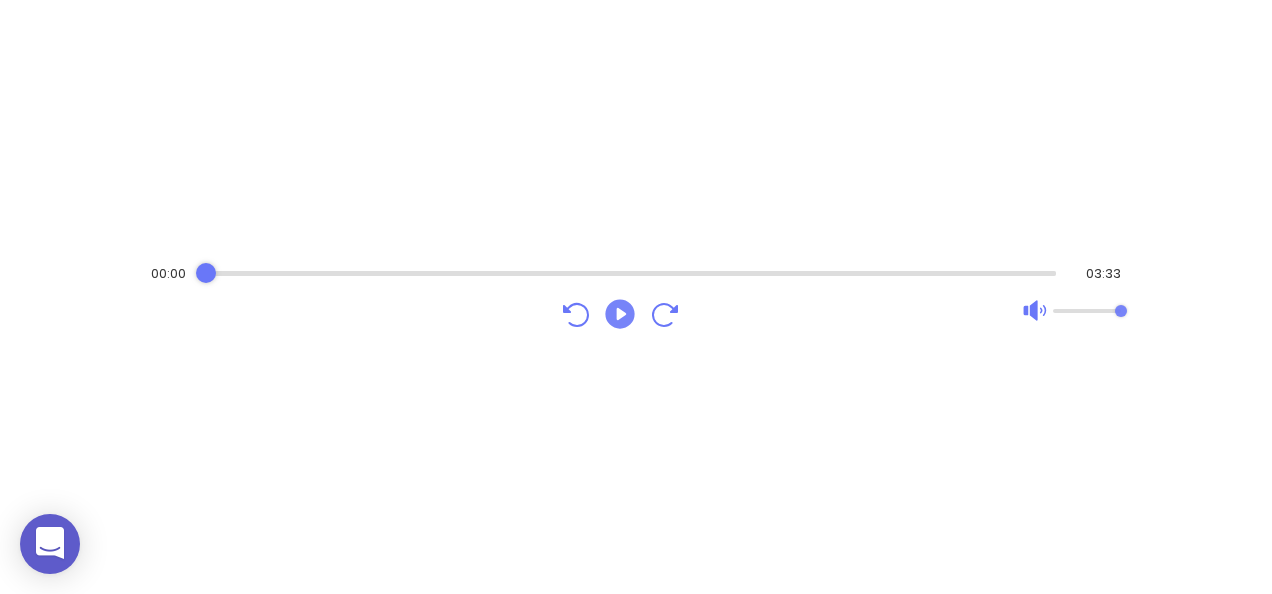 click 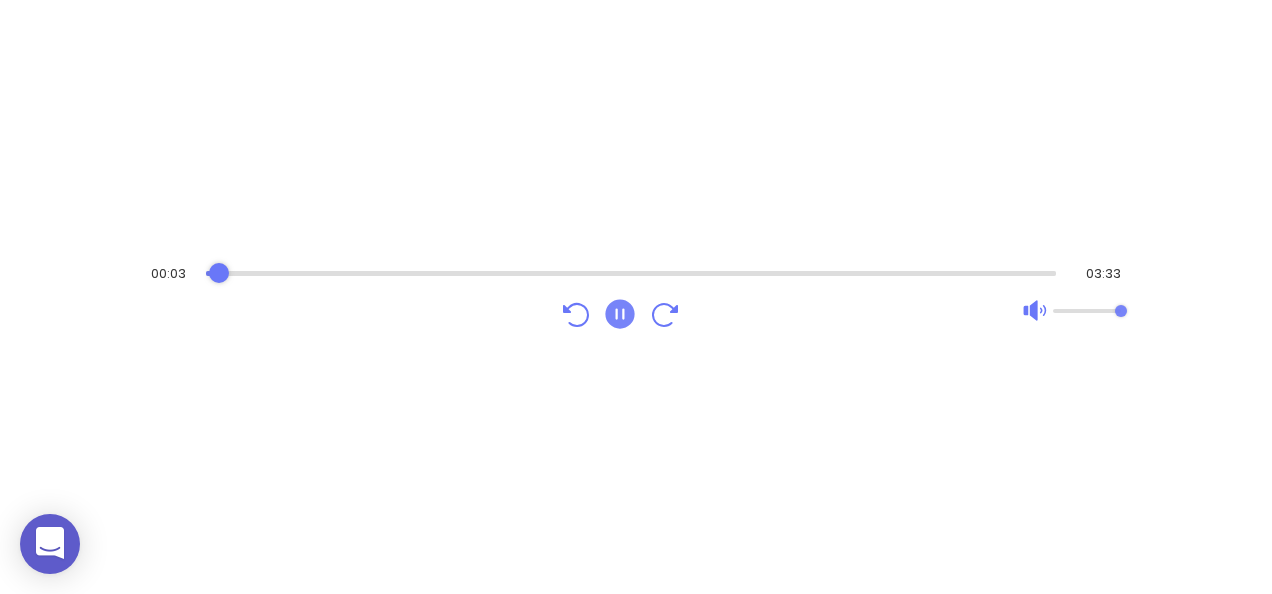 click at bounding box center [631, 273] 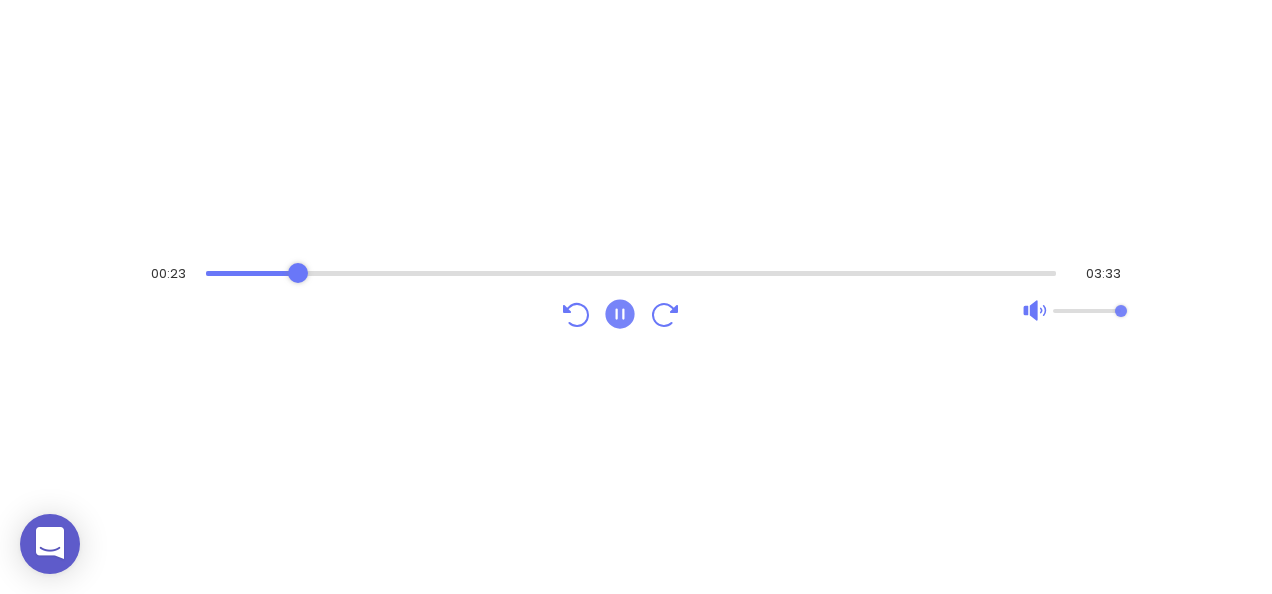 click at bounding box center (631, 273) 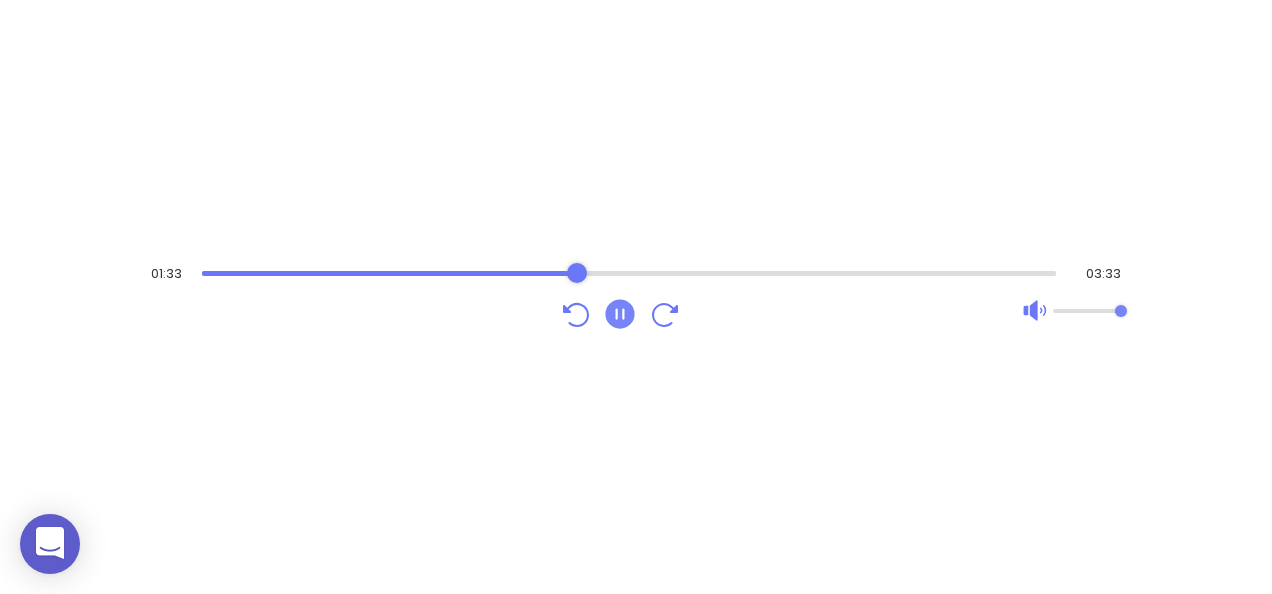 click at bounding box center [629, 273] 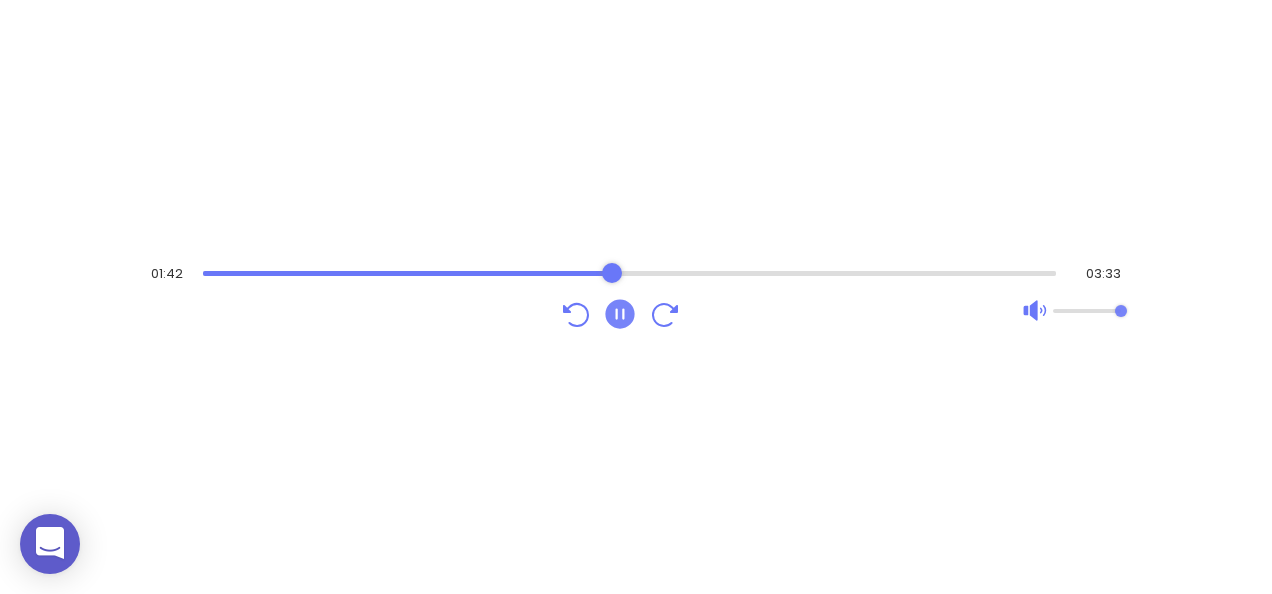 click at bounding box center [630, 273] 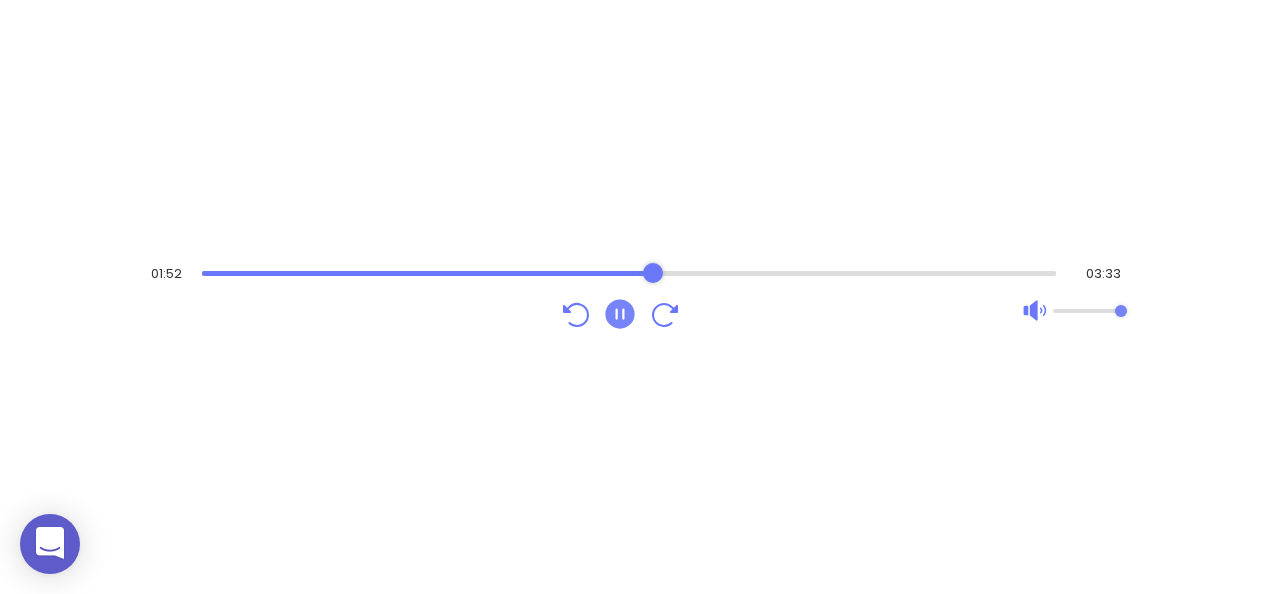 click at bounding box center (629, 273) 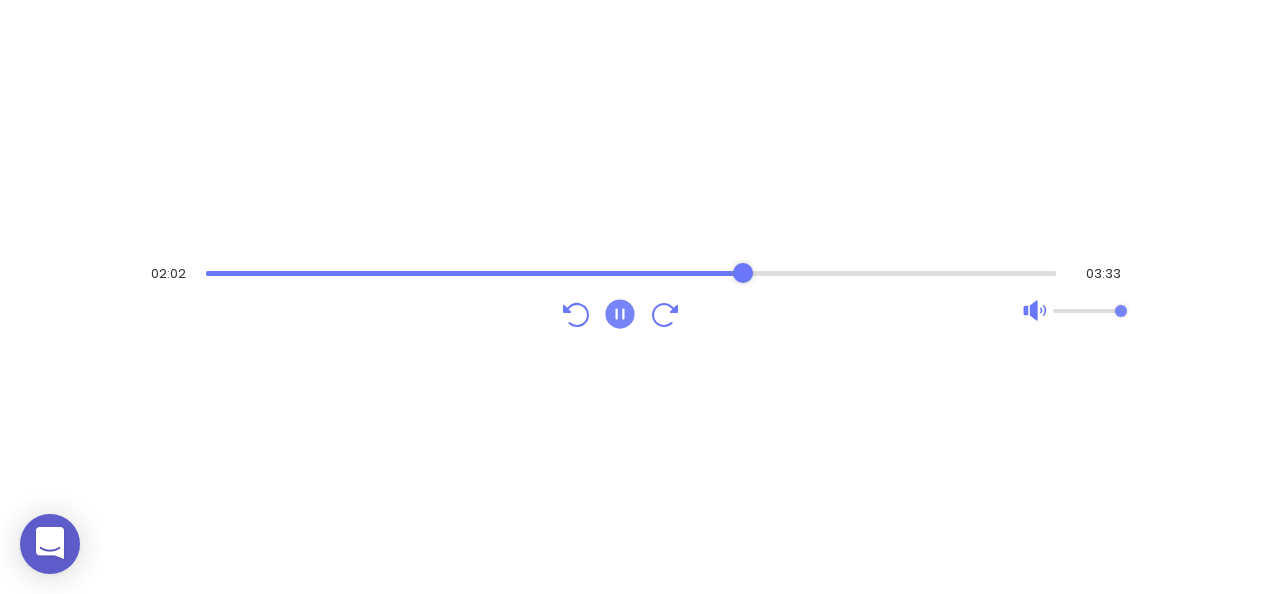 click at bounding box center (631, 273) 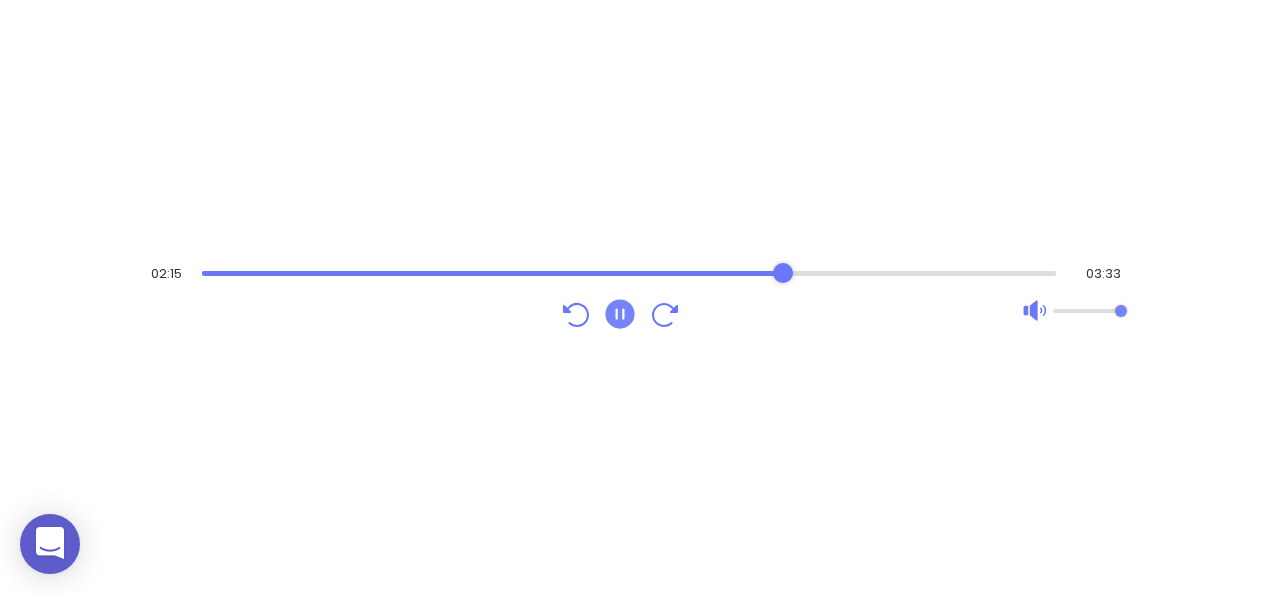 click at bounding box center (629, 273) 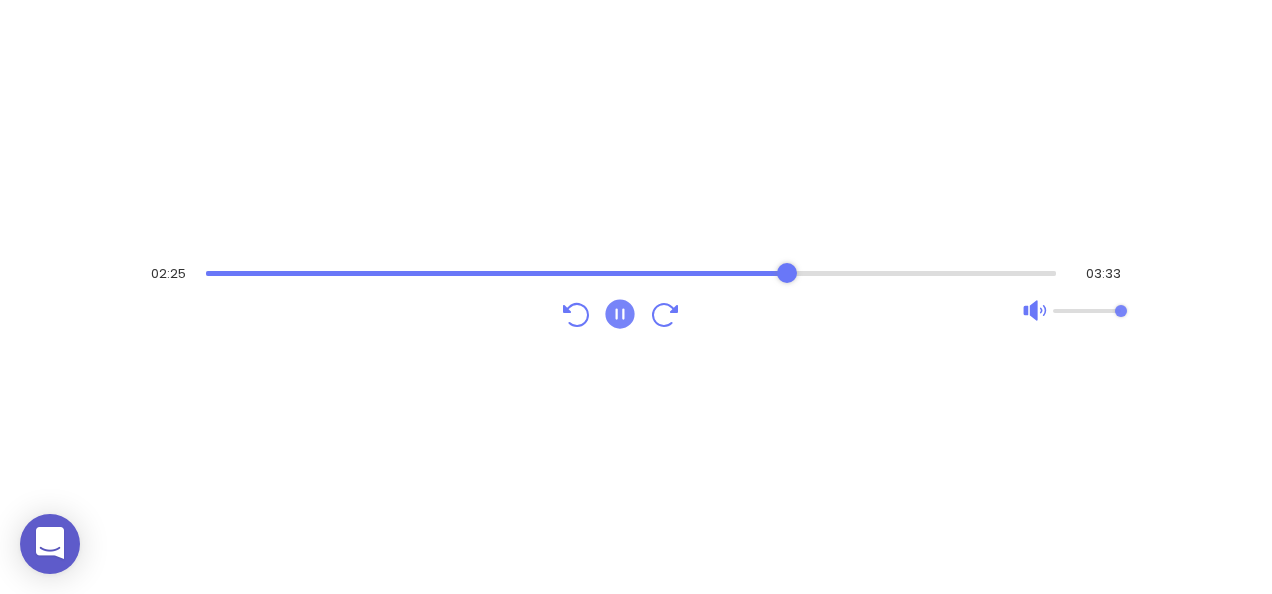 click at bounding box center (631, 273) 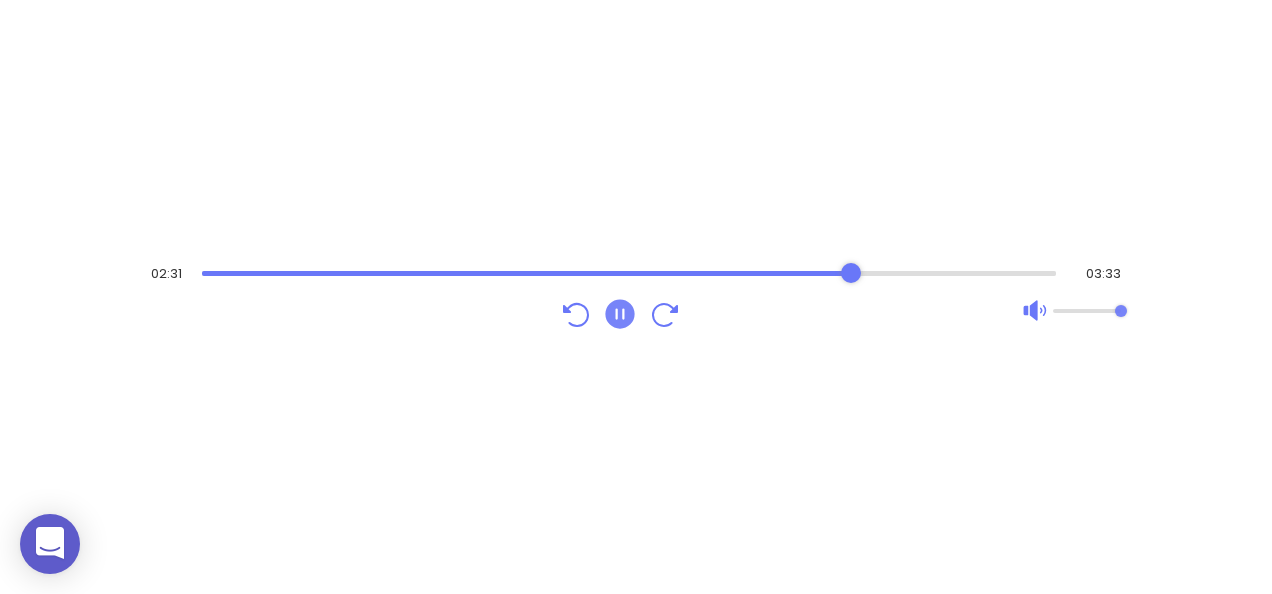 click at bounding box center (629, 273) 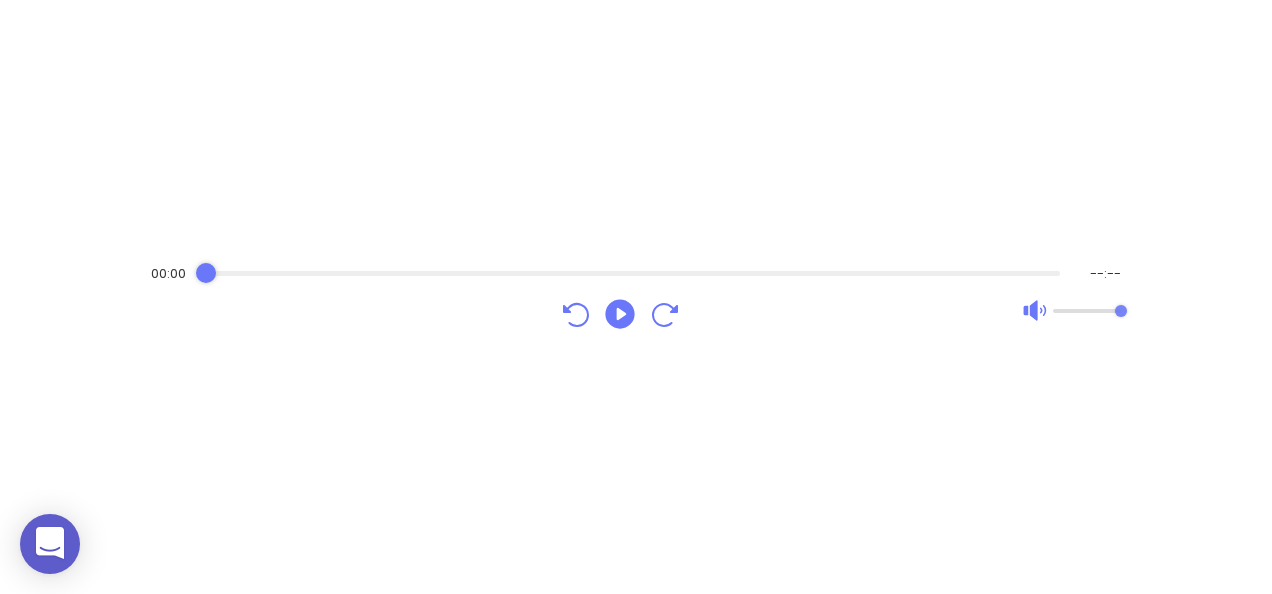 scroll, scrollTop: 0, scrollLeft: 0, axis: both 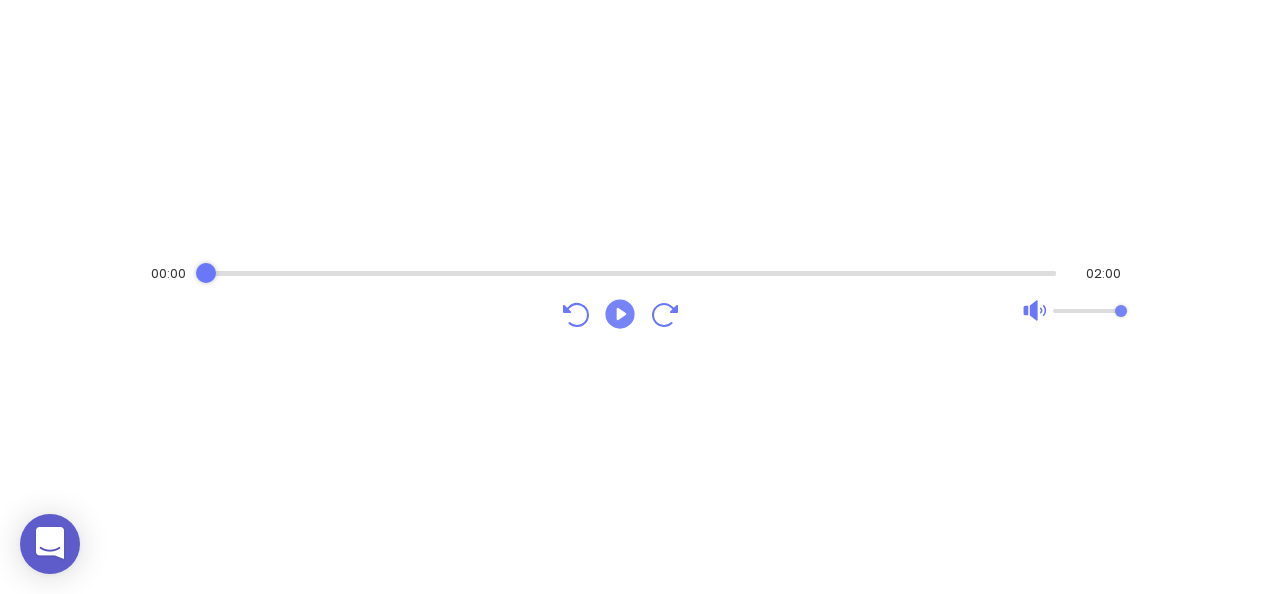 click 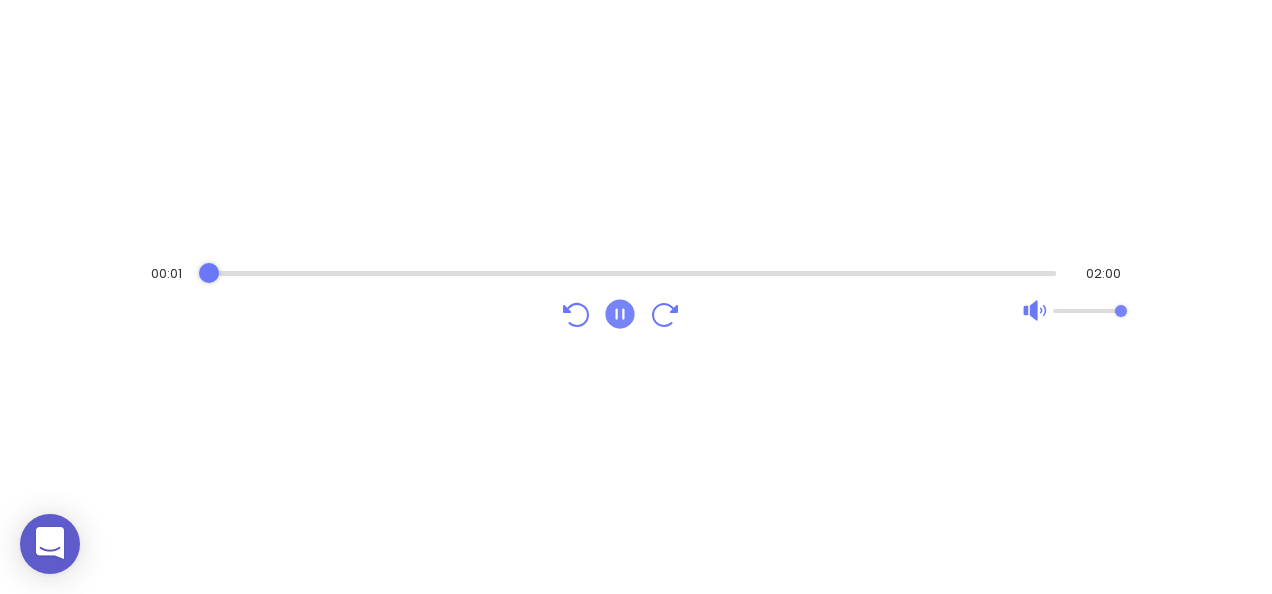 click at bounding box center (629, 273) 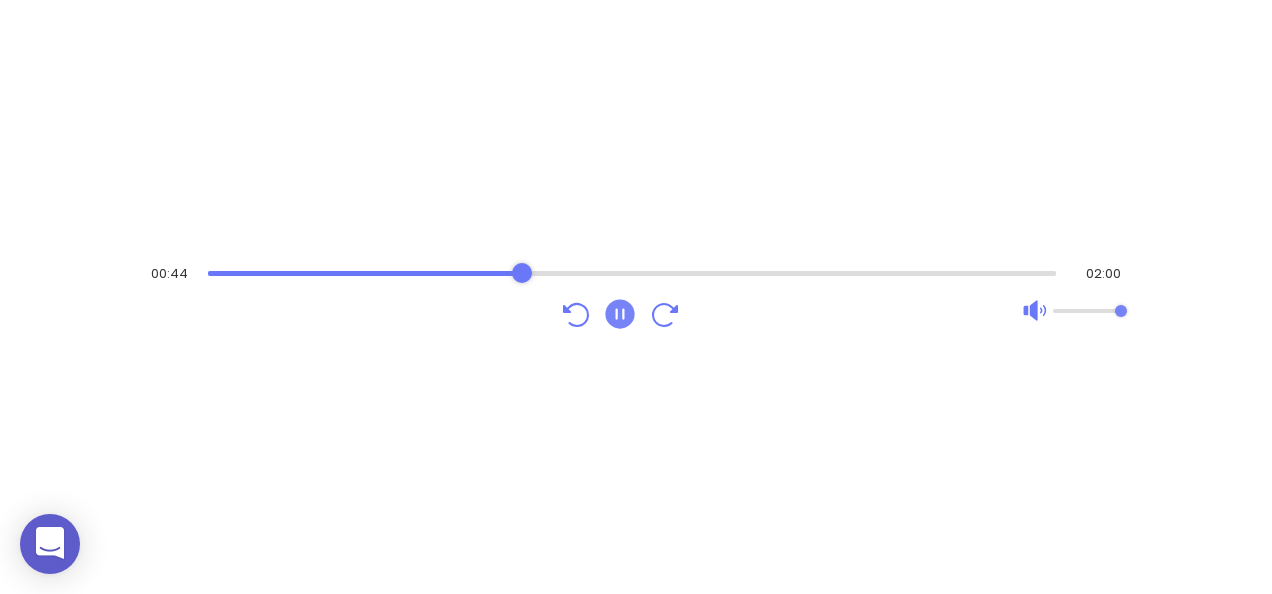 click at bounding box center (632, 273) 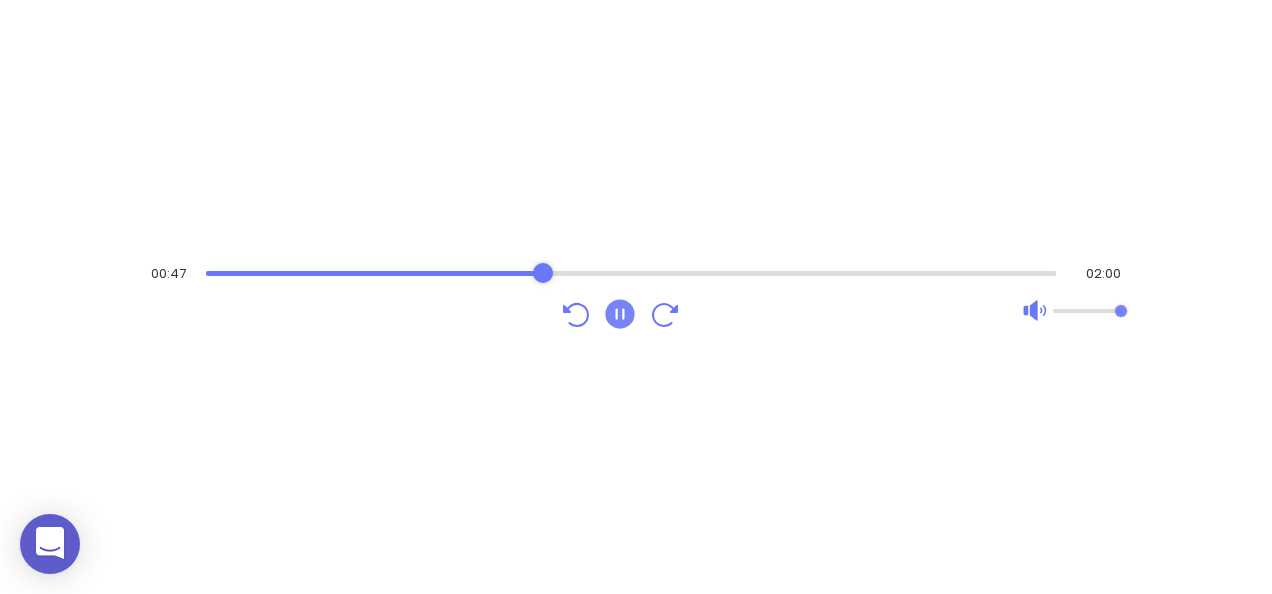 click at bounding box center (631, 273) 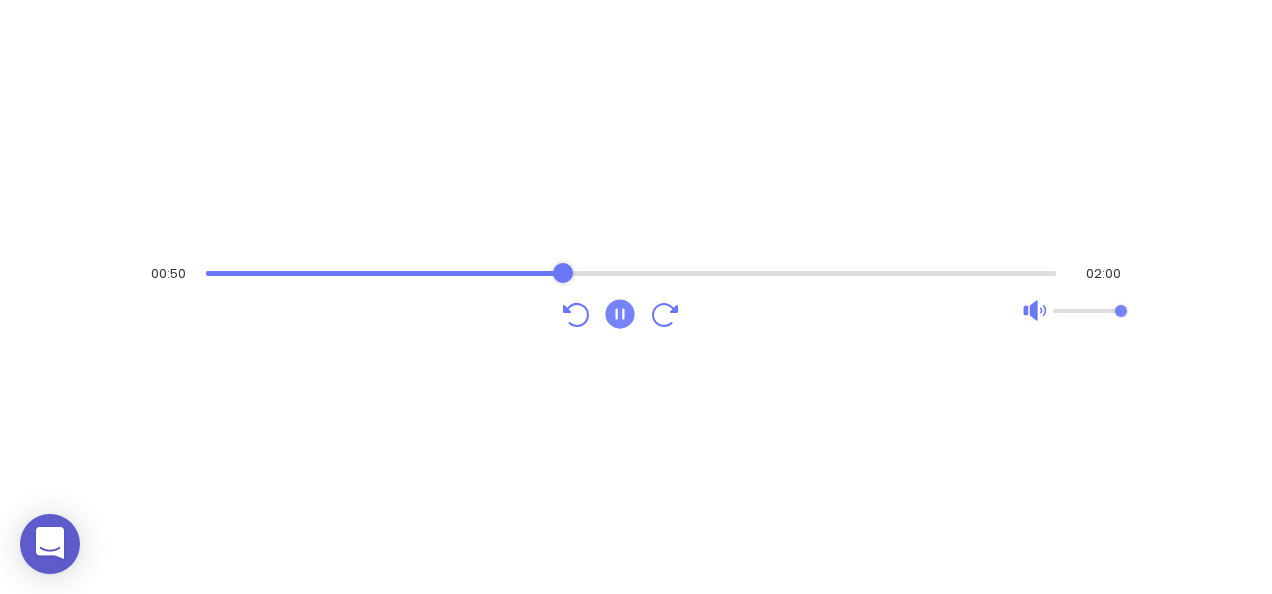 click at bounding box center [631, 273] 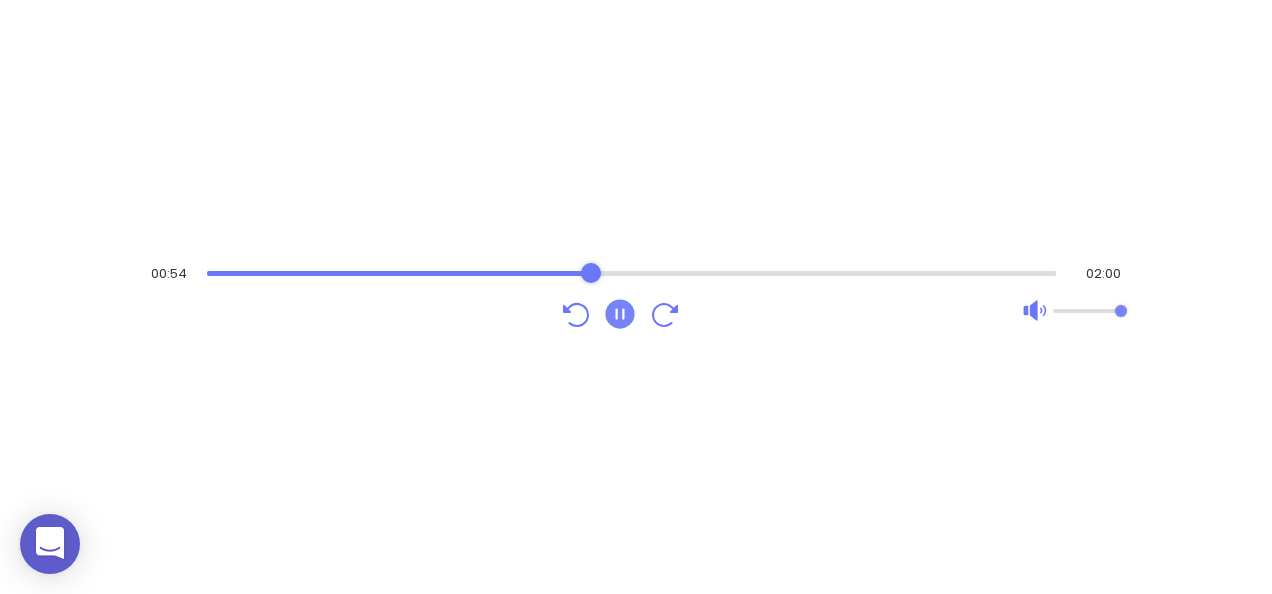 click at bounding box center [632, 273] 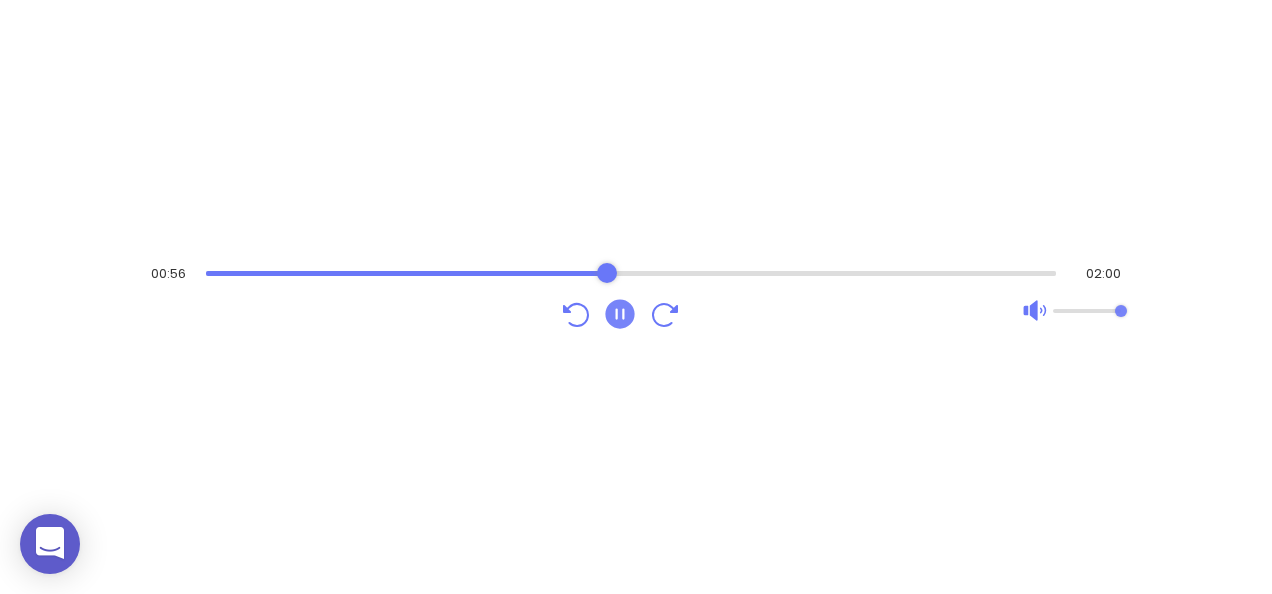 click at bounding box center [631, 273] 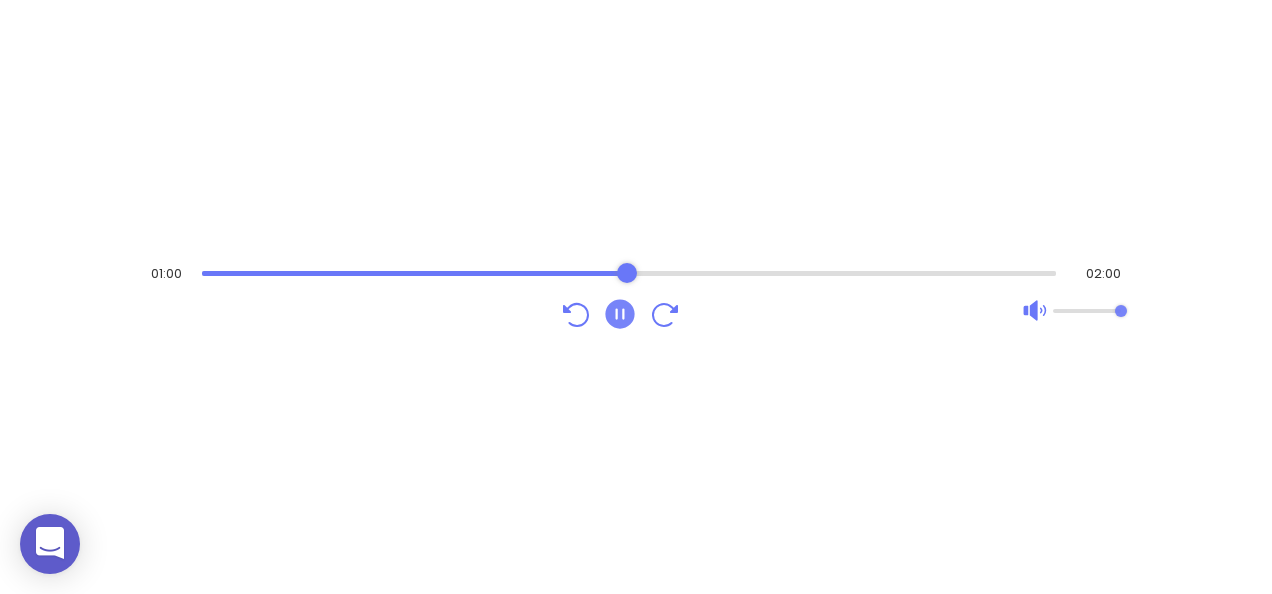 click at bounding box center [629, 273] 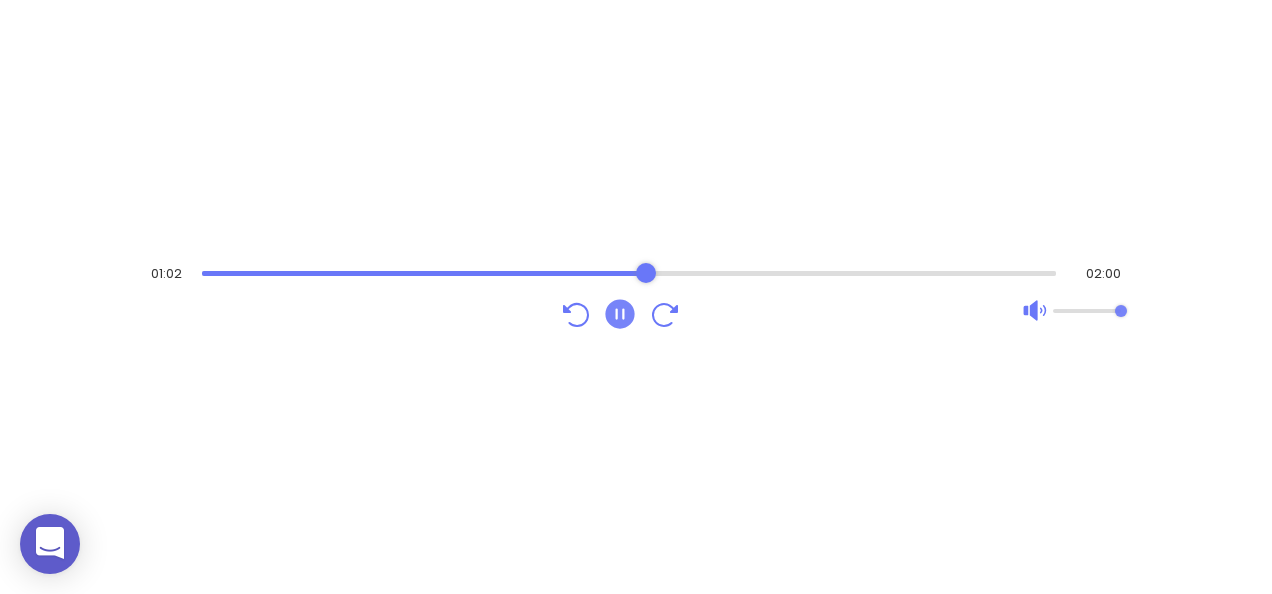 click at bounding box center [629, 273] 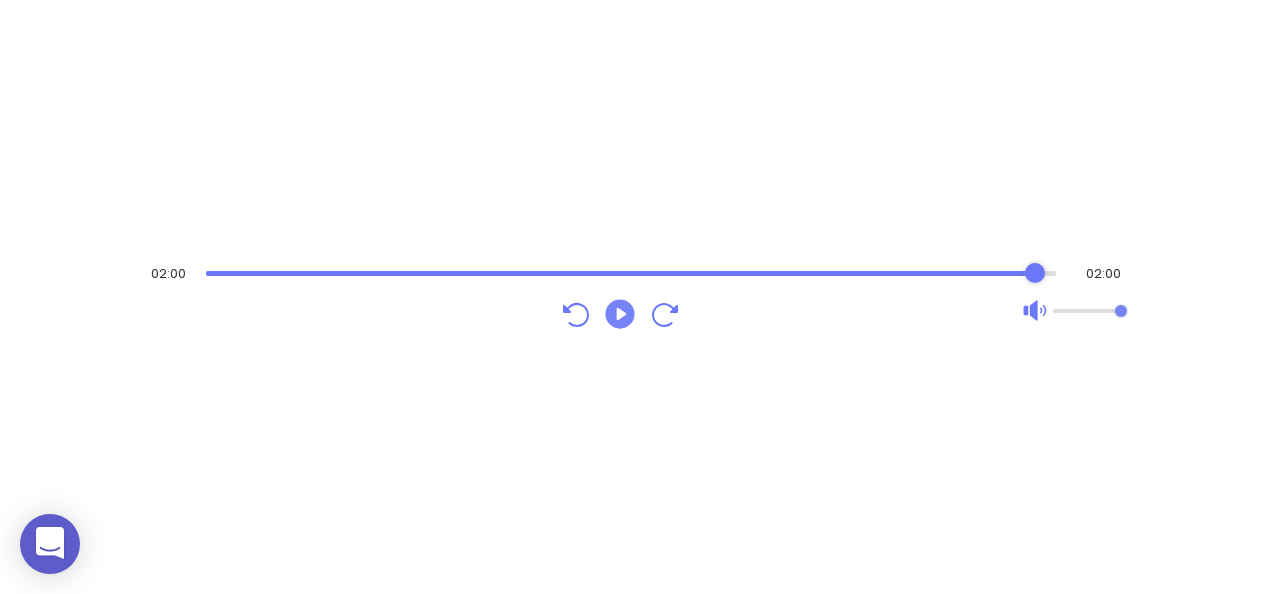 click at bounding box center (631, 273) 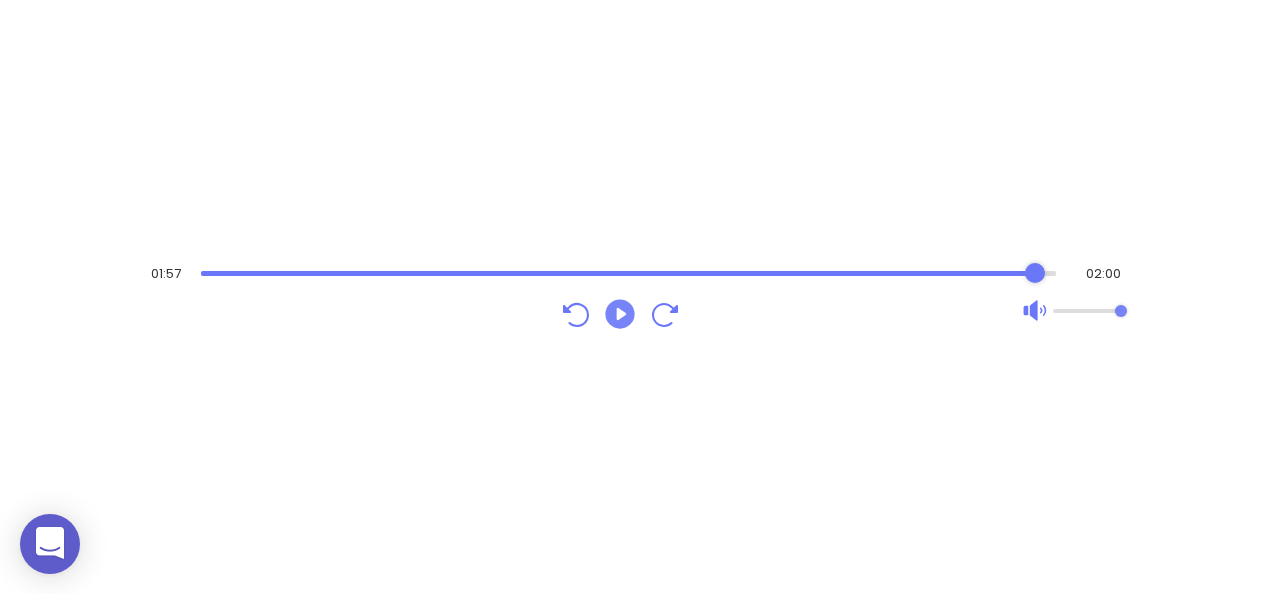 click 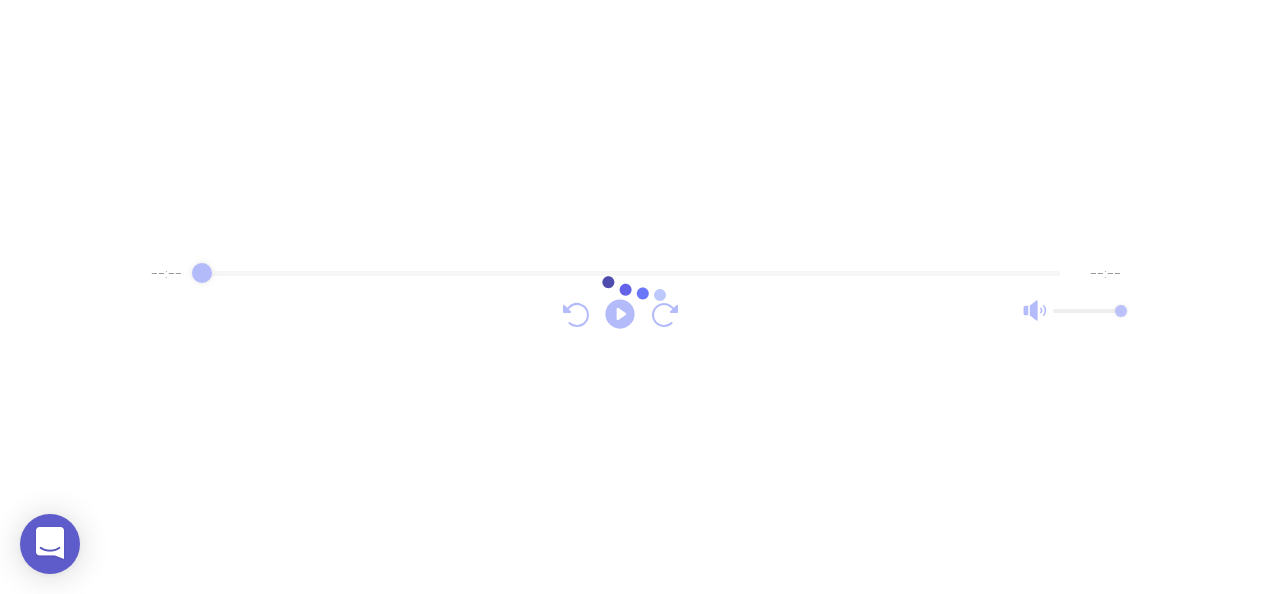 scroll, scrollTop: 0, scrollLeft: 0, axis: both 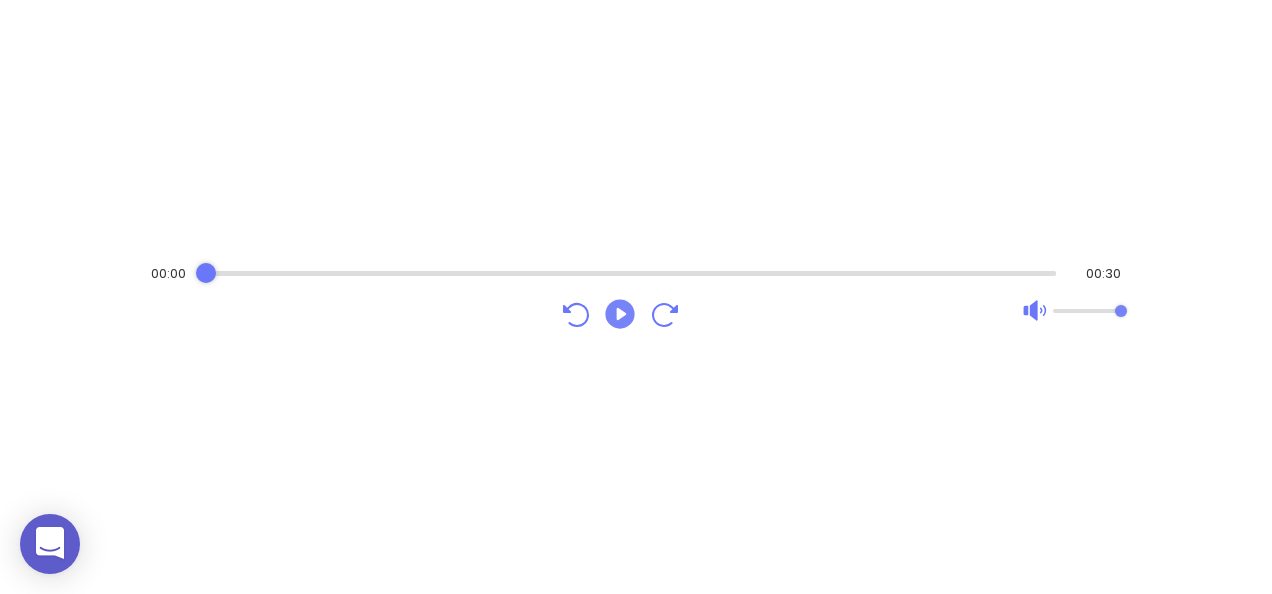 click 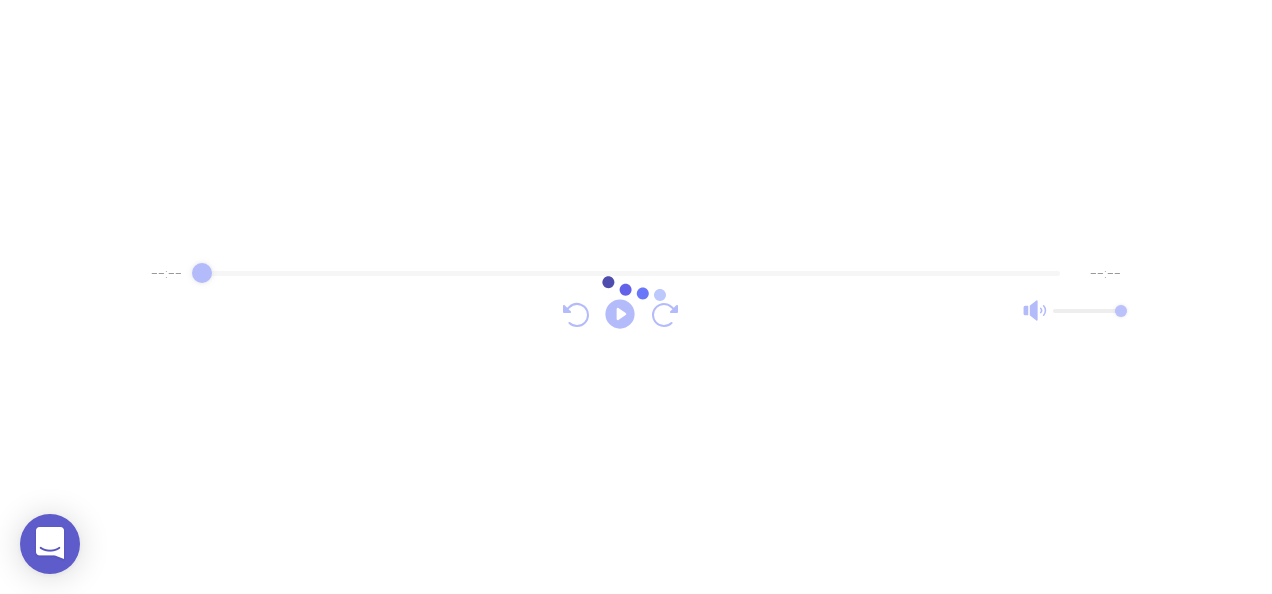 scroll, scrollTop: 0, scrollLeft: 0, axis: both 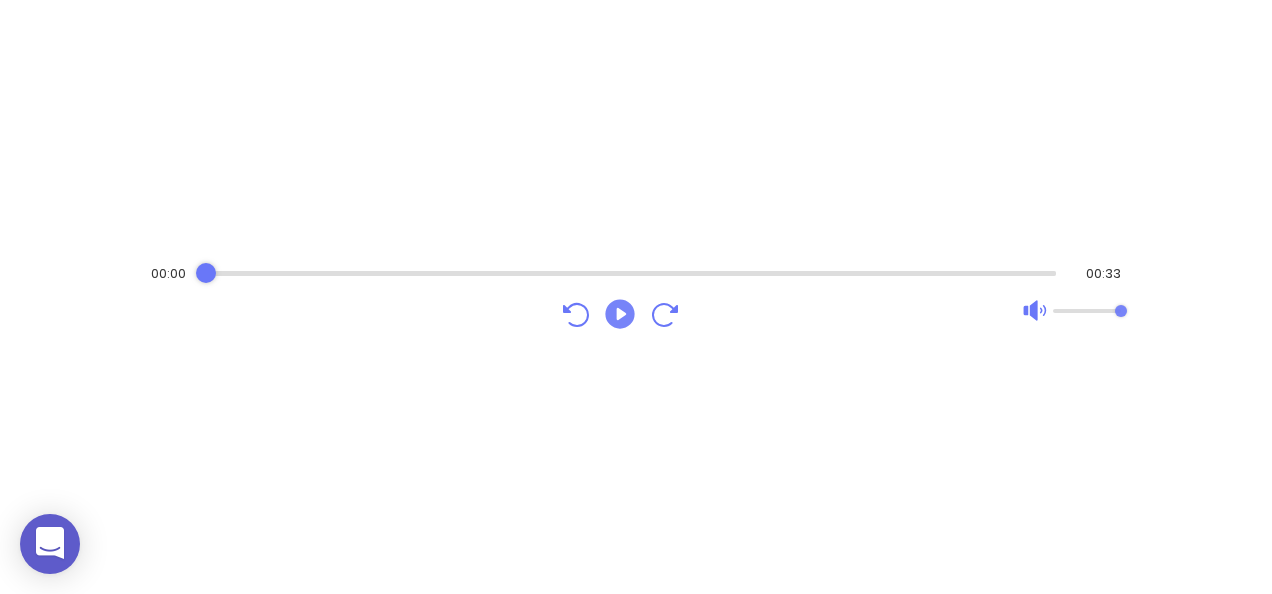 click 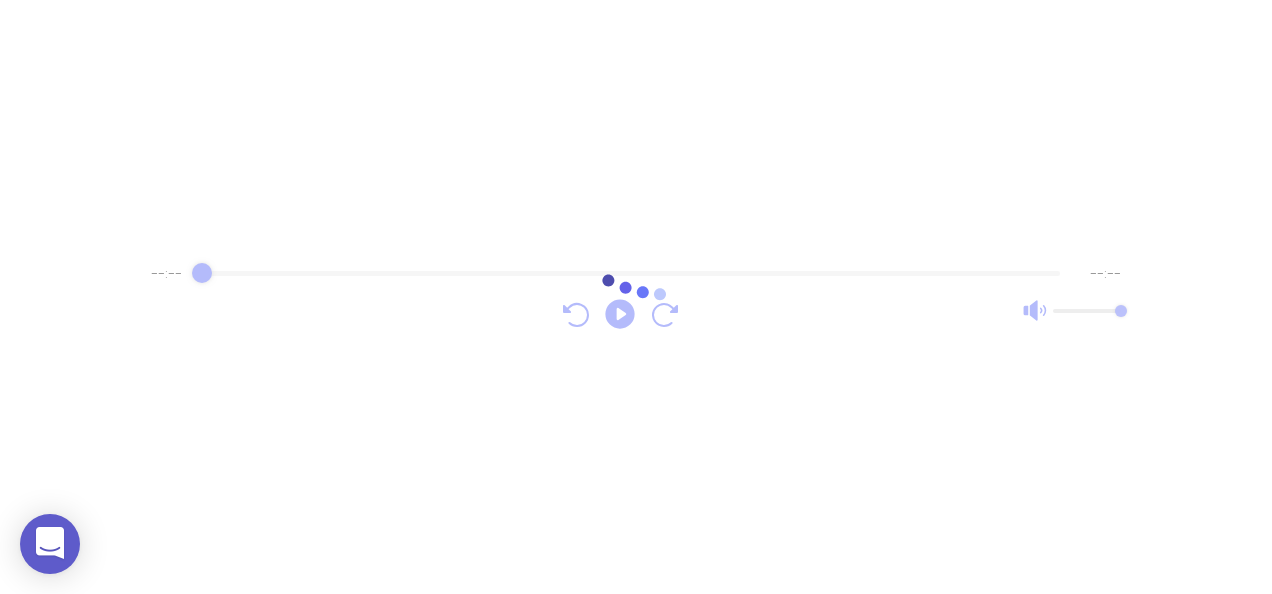 scroll, scrollTop: 0, scrollLeft: 0, axis: both 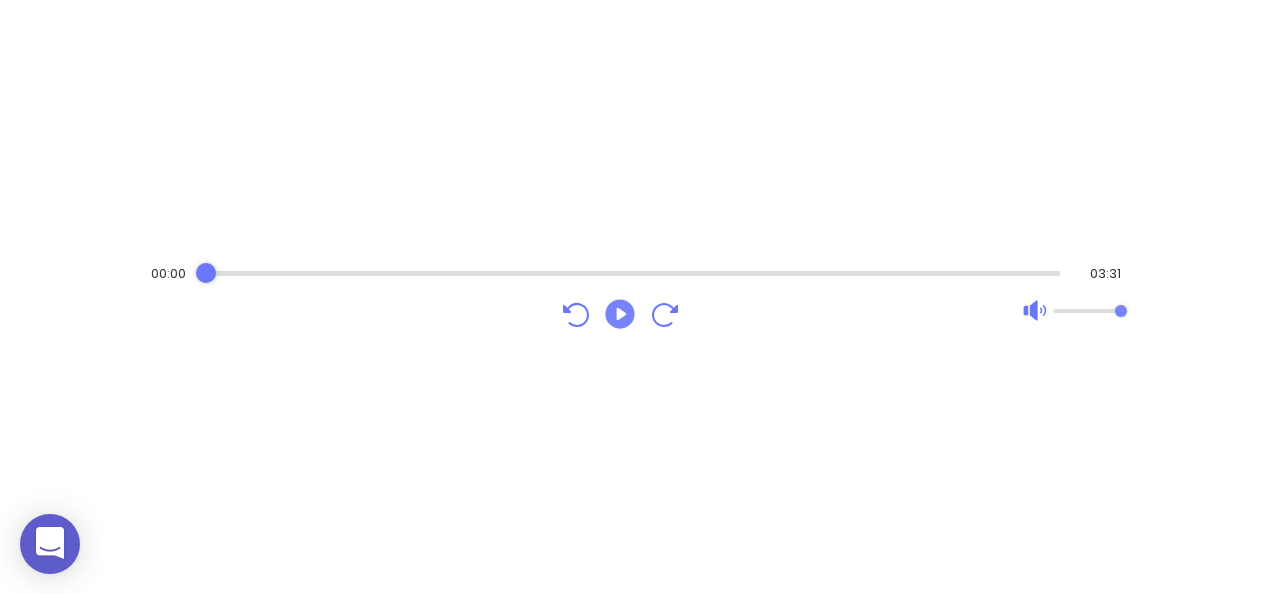 click 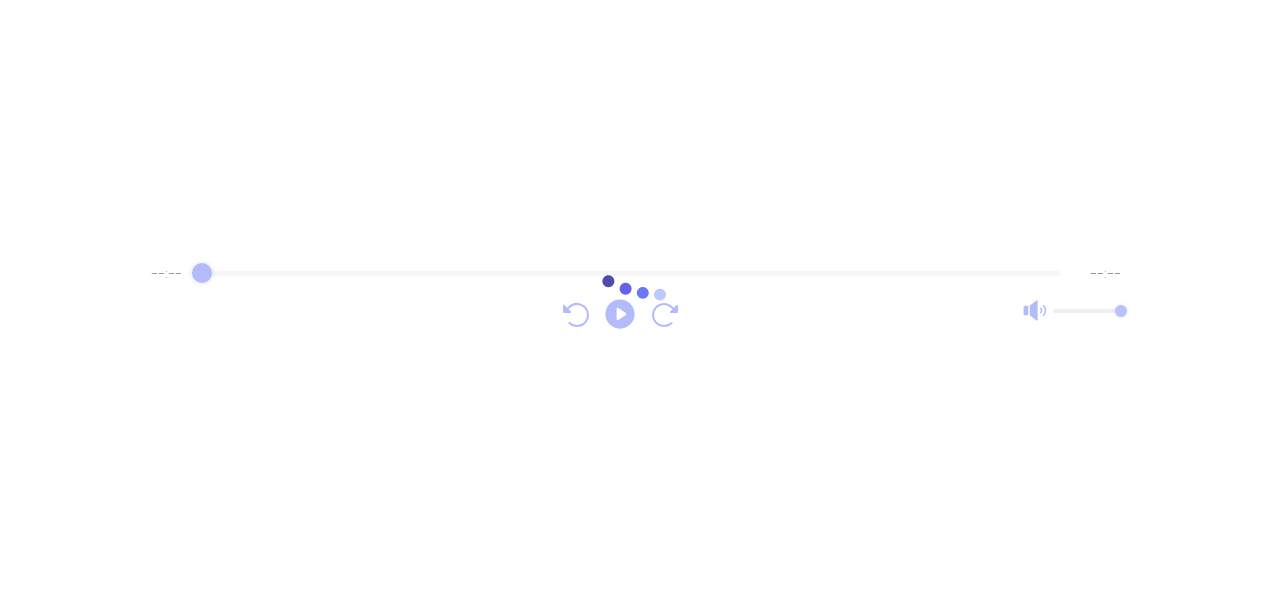 scroll, scrollTop: 0, scrollLeft: 0, axis: both 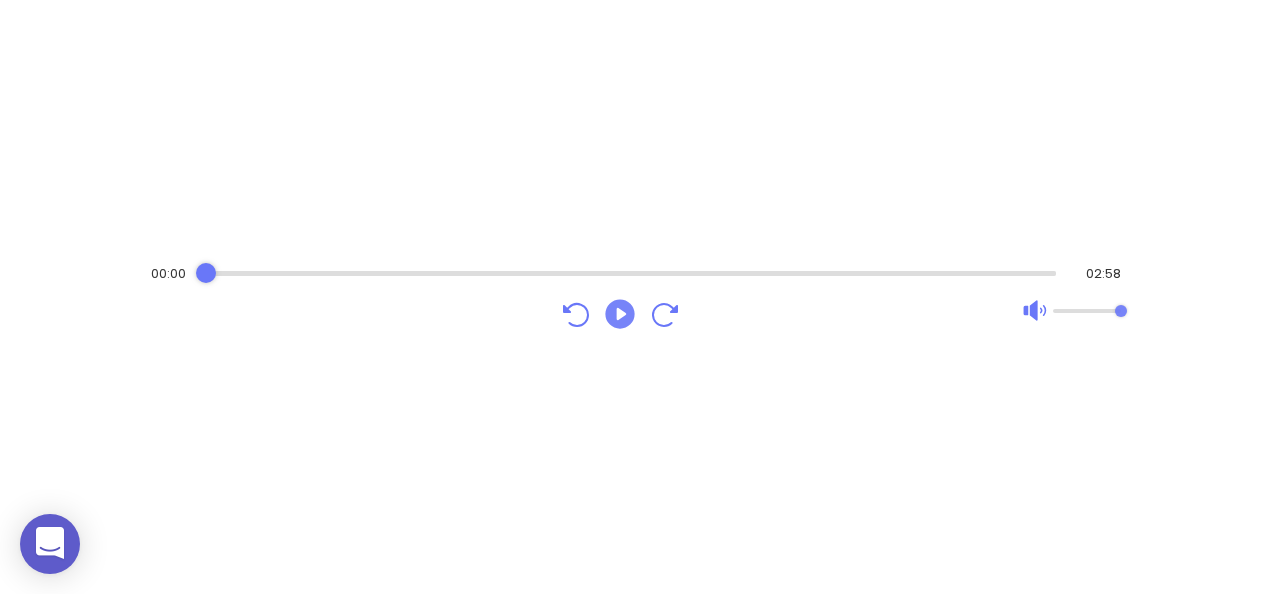 click 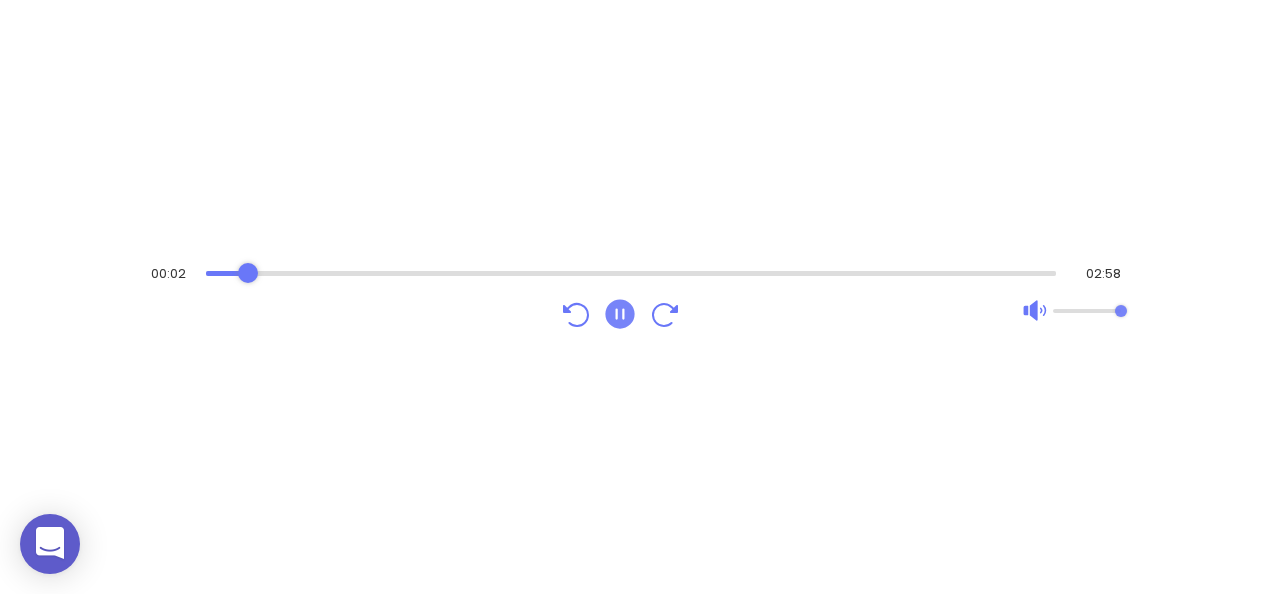 click at bounding box center [631, 273] 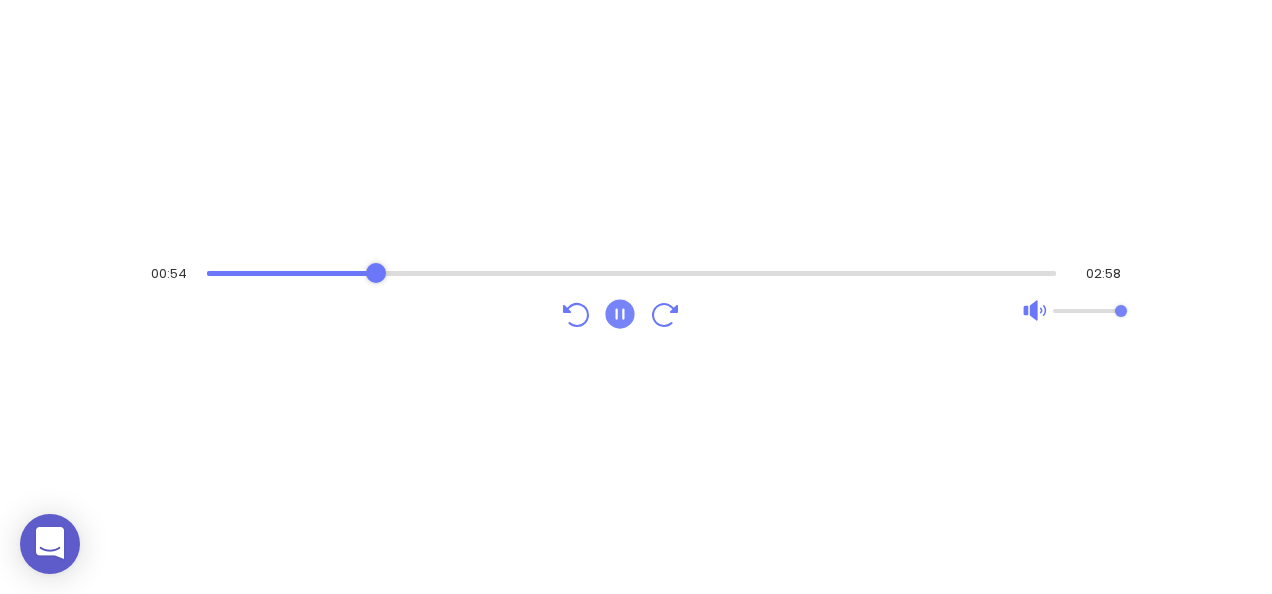 click at bounding box center (632, 273) 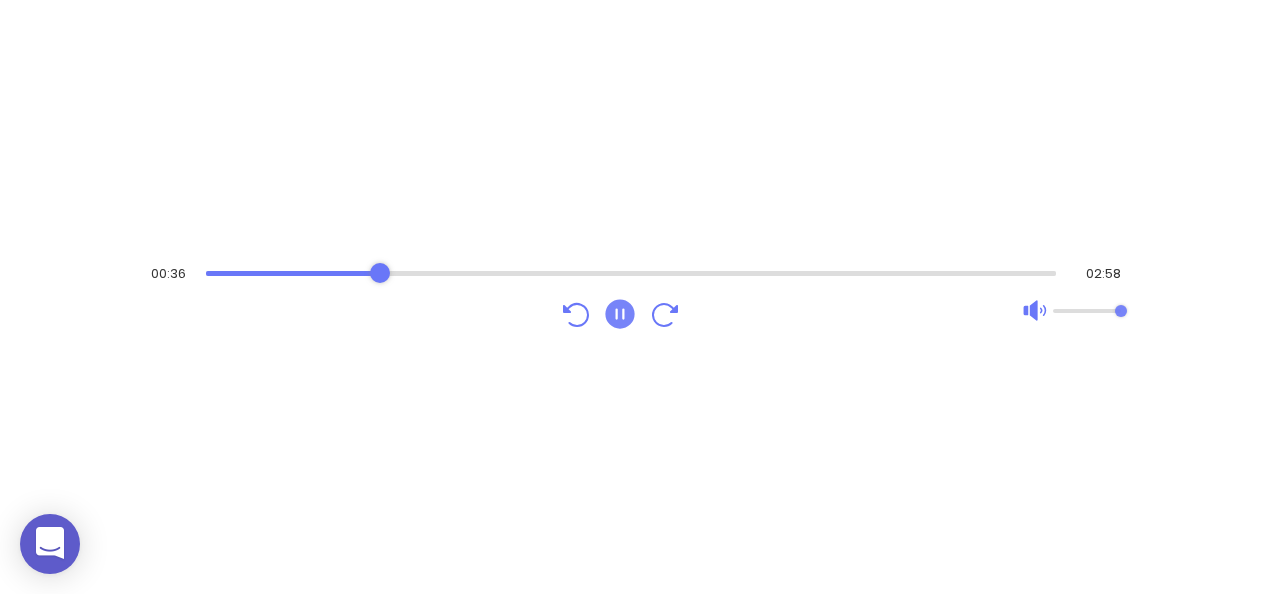 click at bounding box center [631, 273] 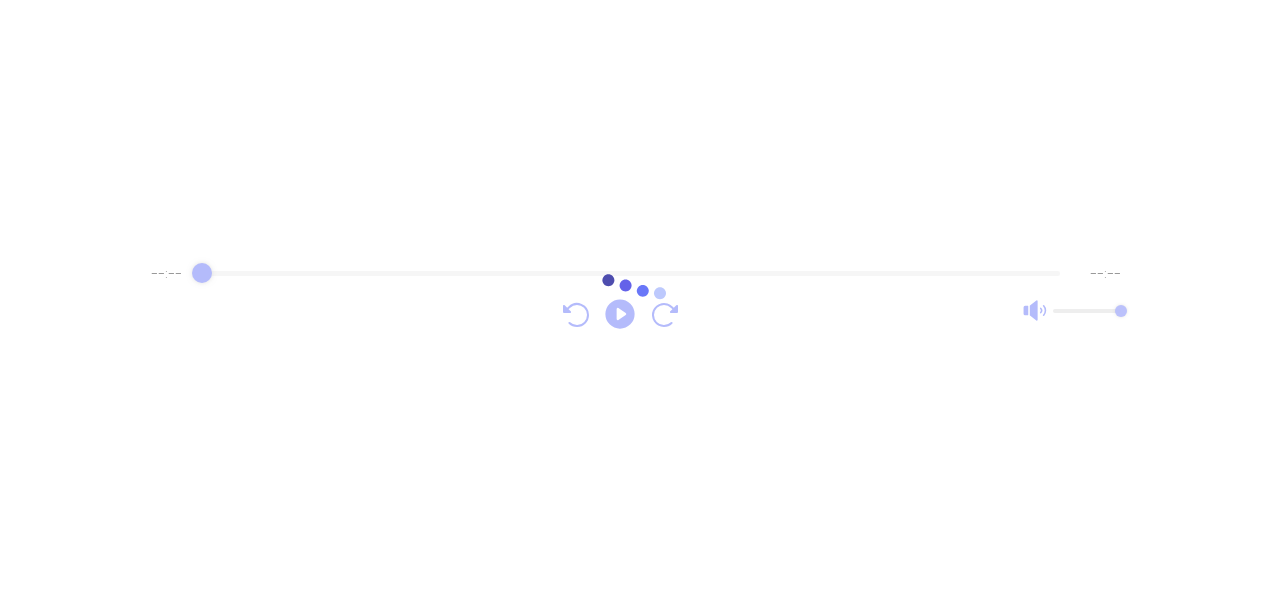 scroll, scrollTop: 0, scrollLeft: 0, axis: both 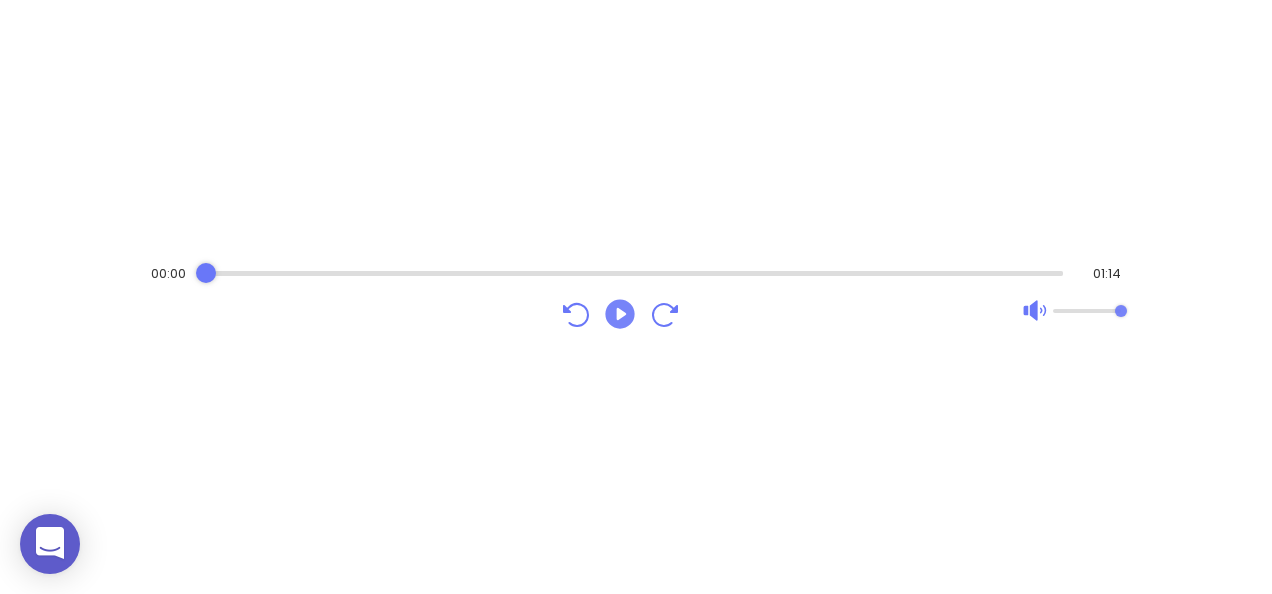 click 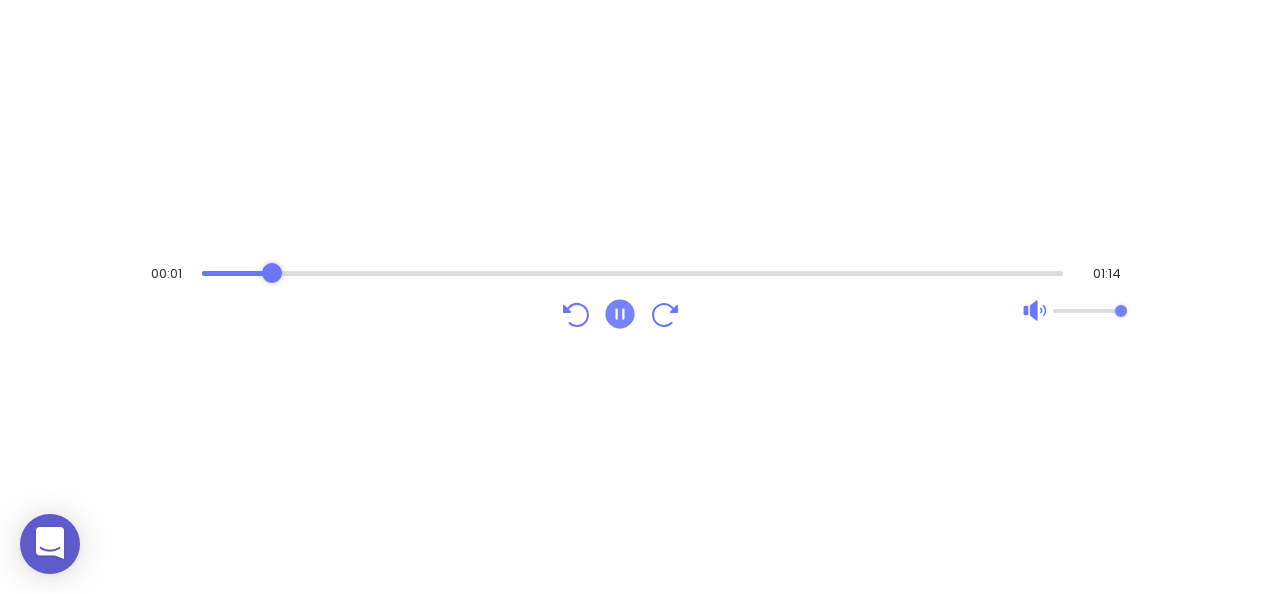 click at bounding box center (633, 273) 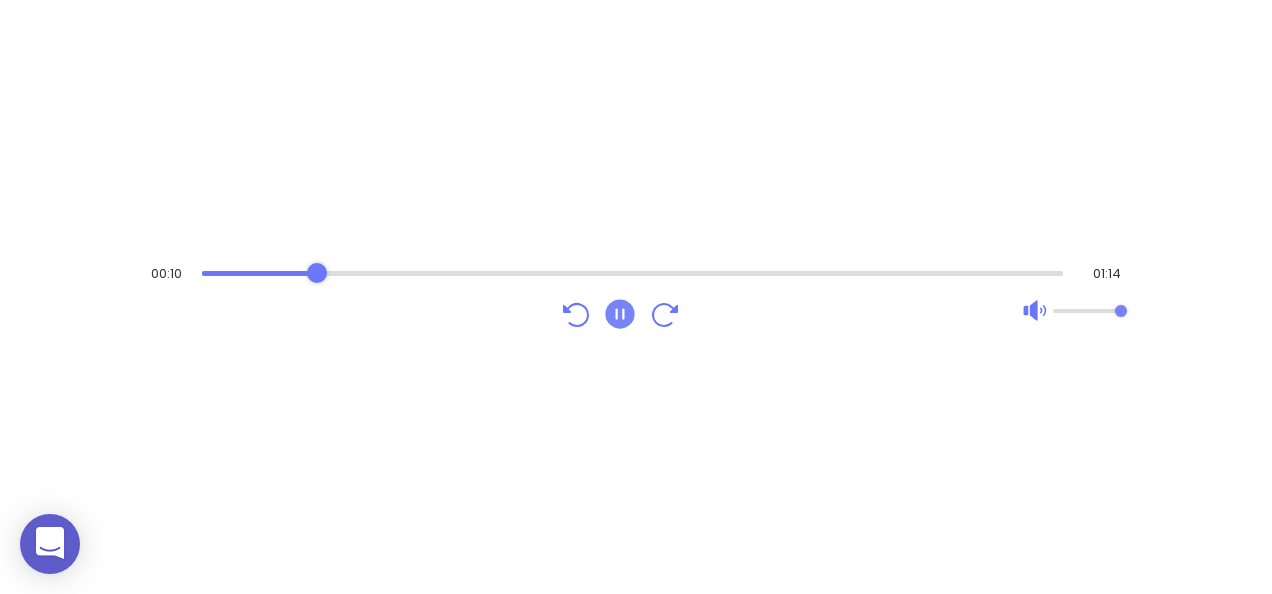 click on "00:10 01:14" at bounding box center [636, 297] 